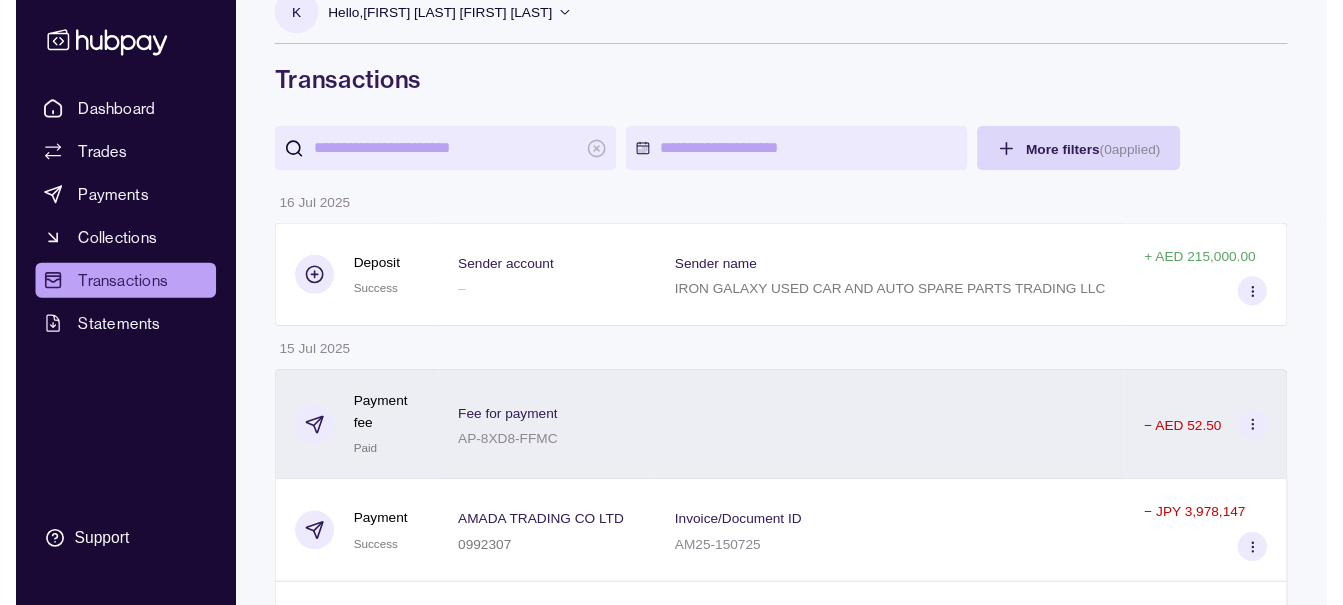 scroll, scrollTop: 0, scrollLeft: 0, axis: both 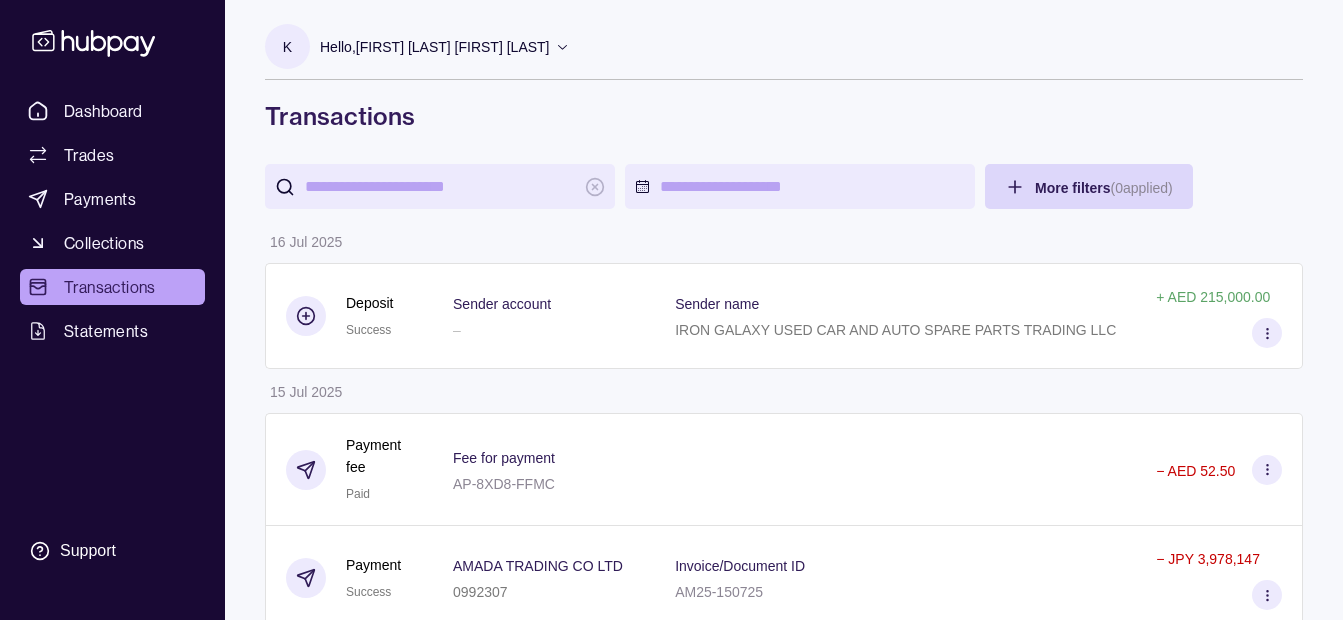 click on "Hello,  Khalid Khan Rahmat Gul" at bounding box center (445, 47) 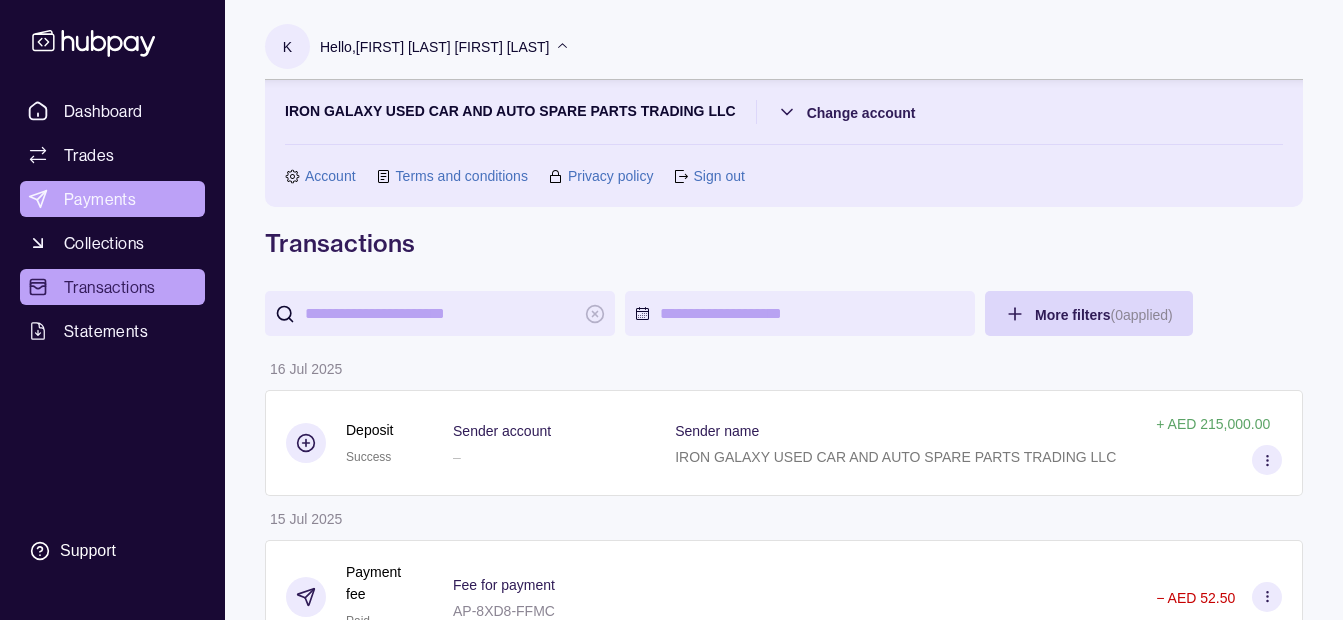 click on "Payments" at bounding box center [112, 199] 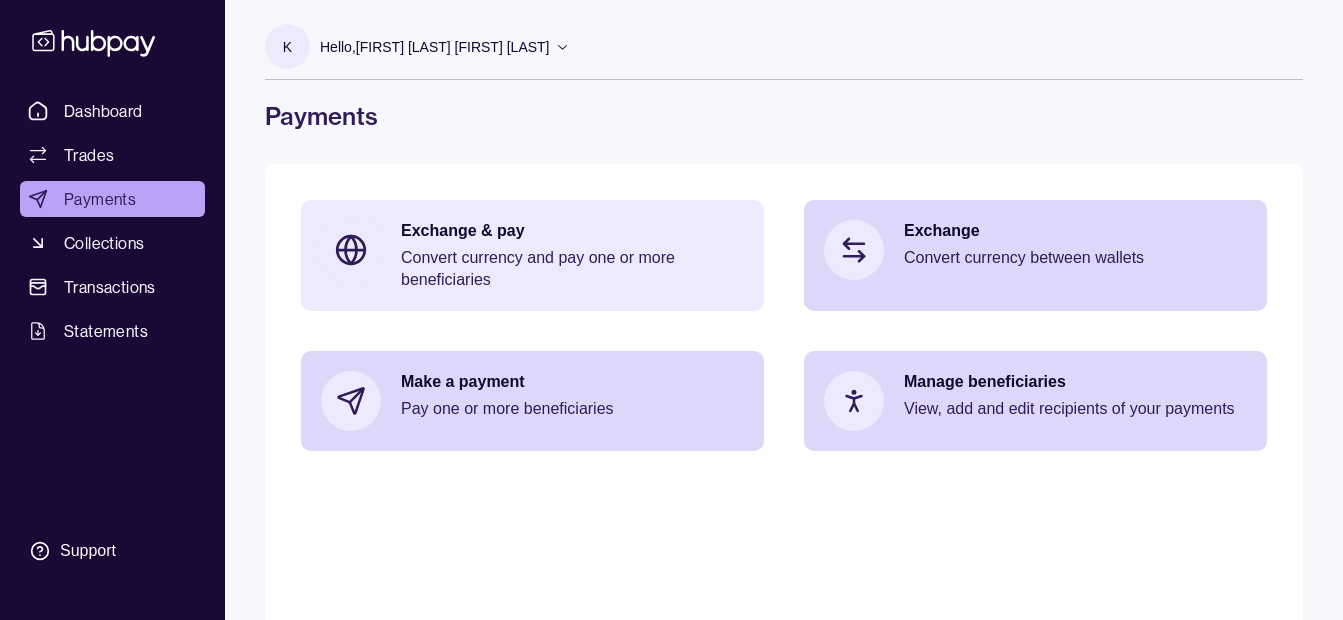 click on "Exchange & pay" at bounding box center (572, 231) 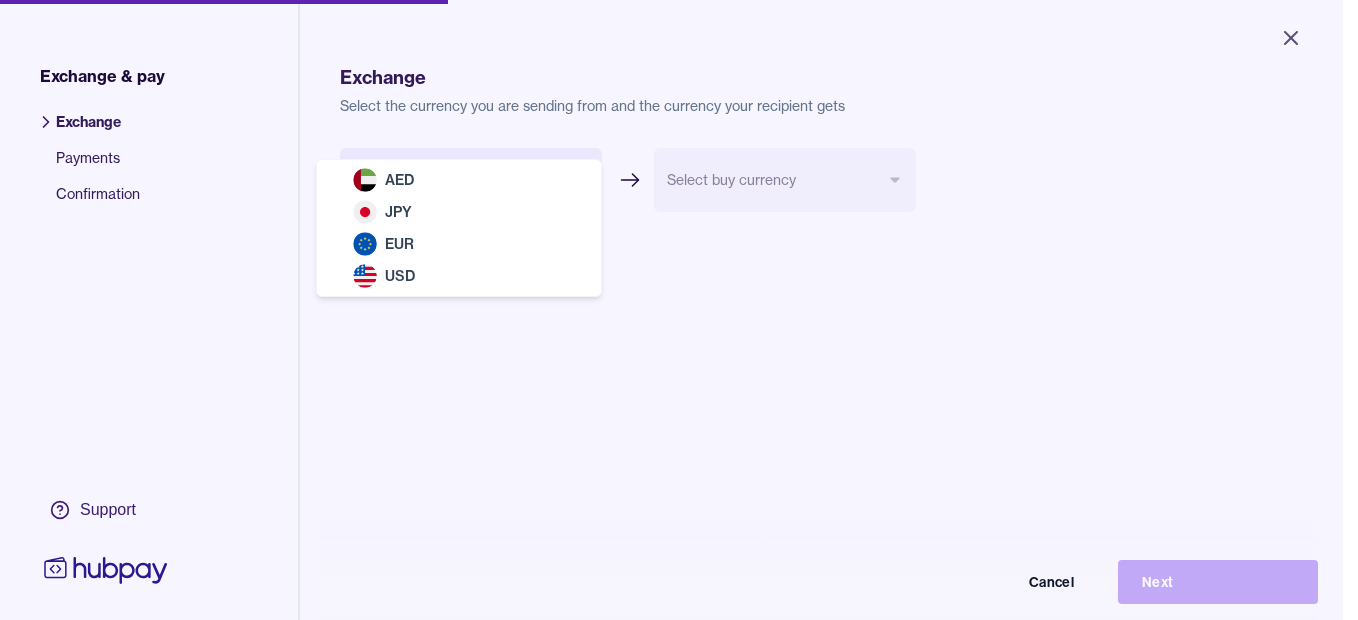 click on "Close Exchange & pay Exchange Payments Confirmation Support Exchange Select the currency you are sending from and the currency your recipient gets Select sell currency *** *** *** *** Select buy currency Cancel Next Exchange & pay | Hubpay AED JPY EUR USD" at bounding box center (671, 310) 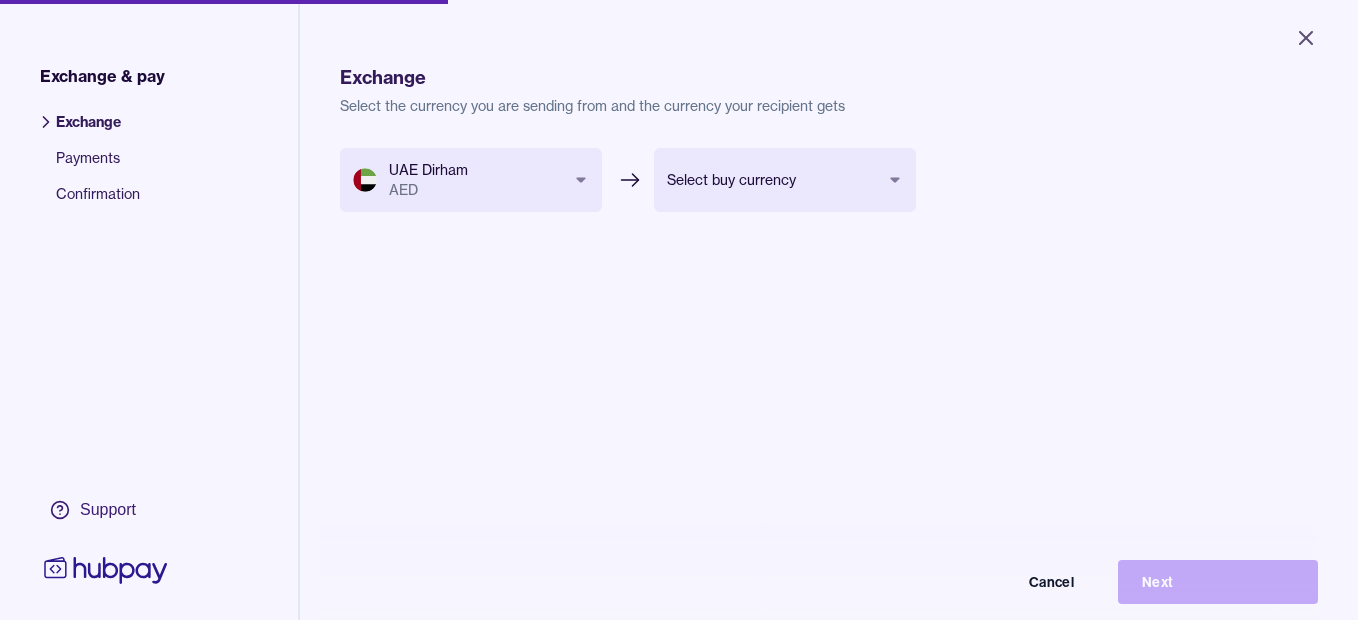 click on "Close Exchange & pay Exchange Payments Confirmation Support Exchange Select the currency you are sending from and the currency your recipient gets UAE Dirham AED *** *** *** *** Select buy currency *** *** *** Cancel Next Exchange & pay | Hubpay" at bounding box center [679, 310] 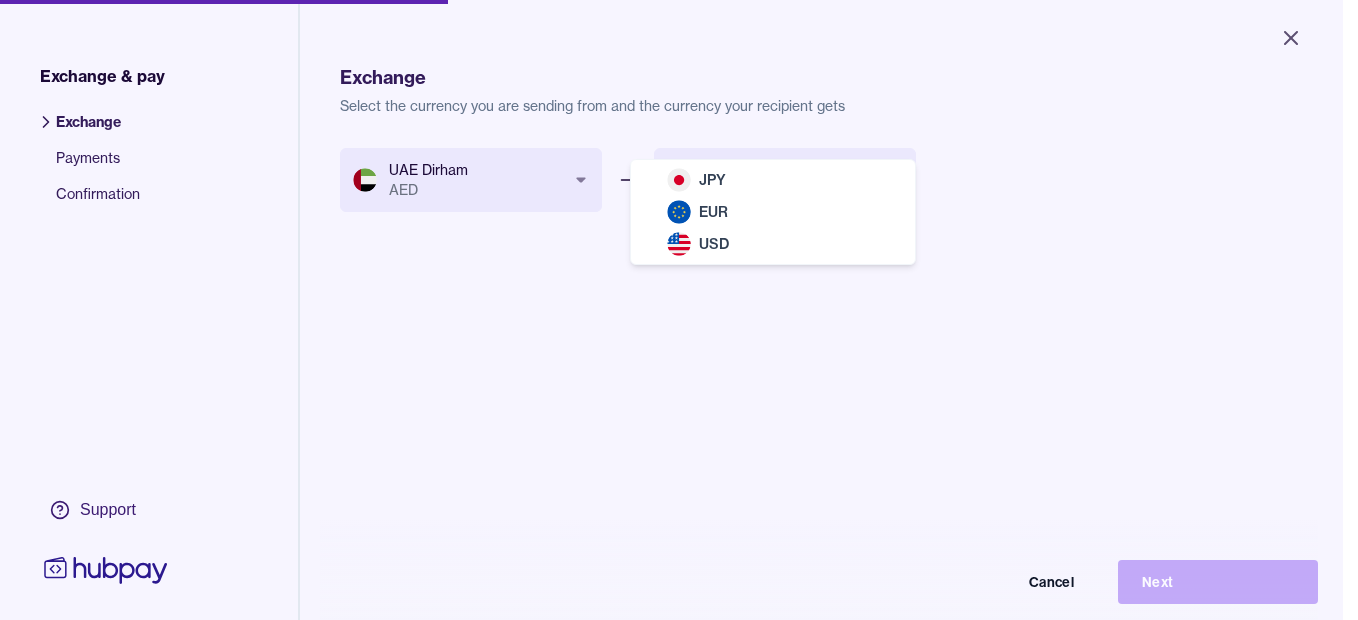 select on "***" 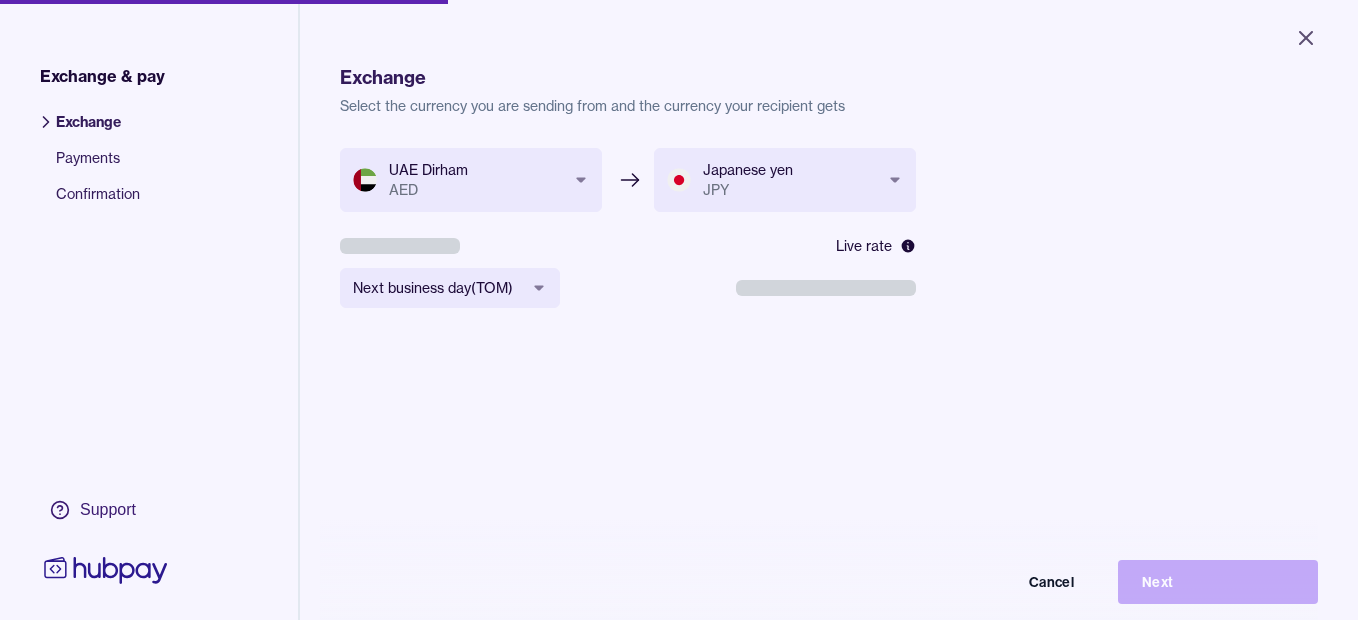click on "**********" at bounding box center [679, 310] 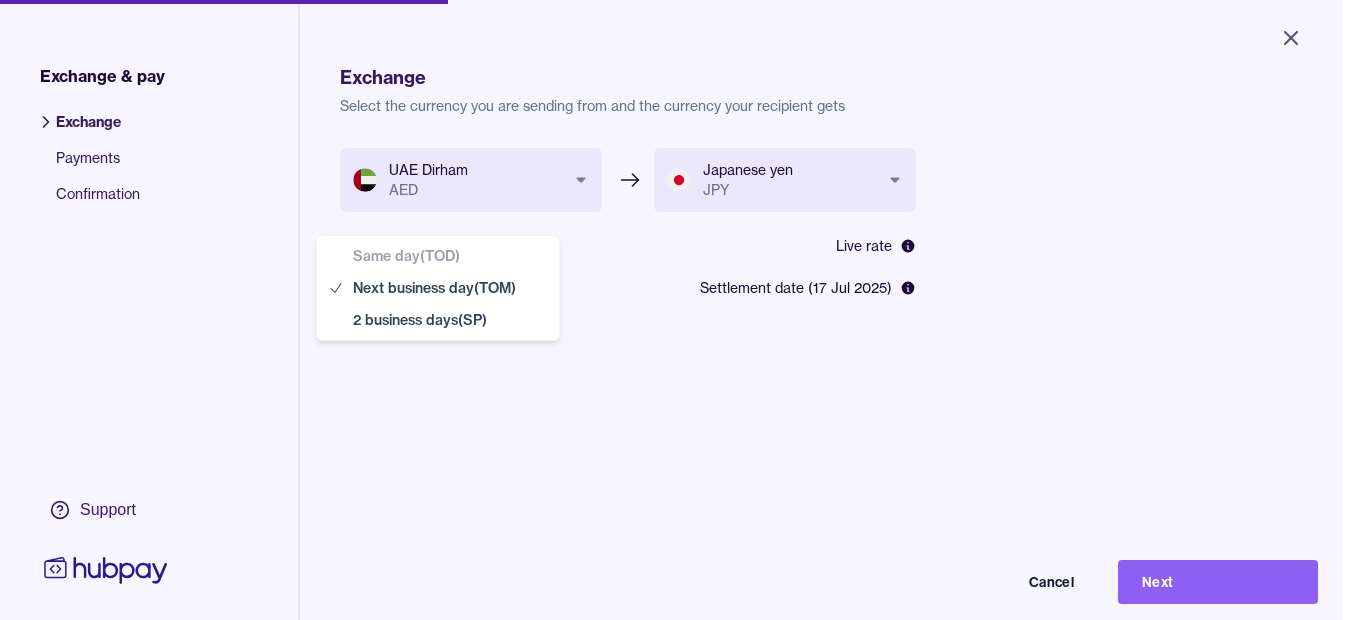 select on "**" 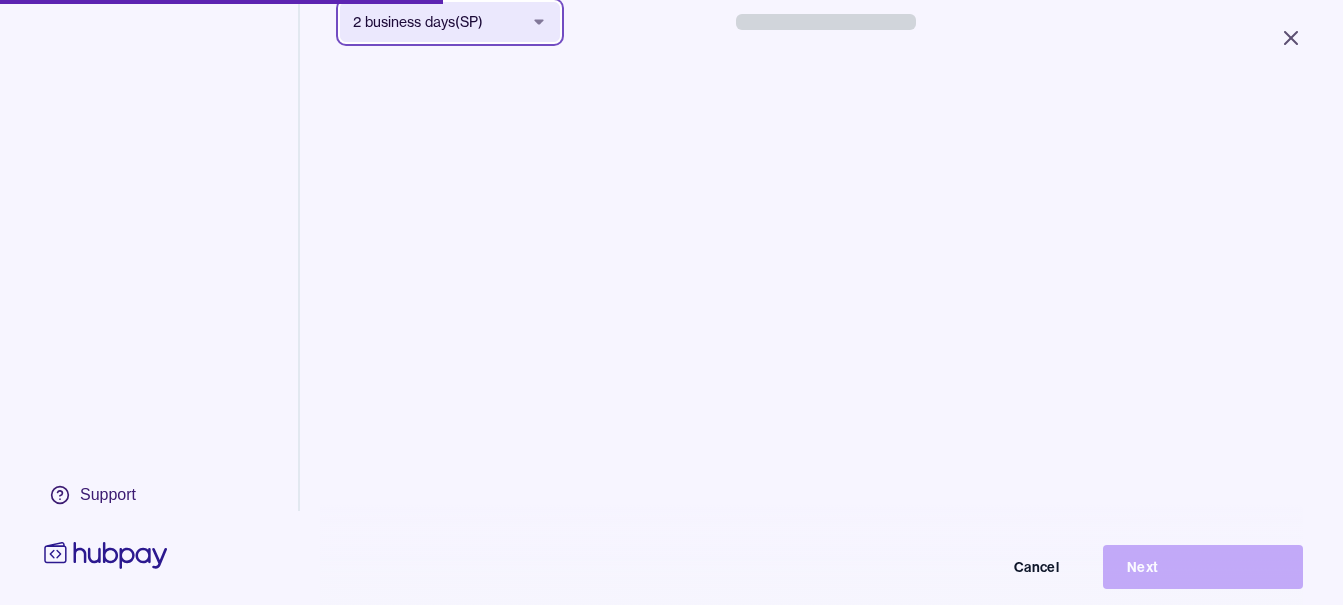 scroll, scrollTop: 268, scrollLeft: 0, axis: vertical 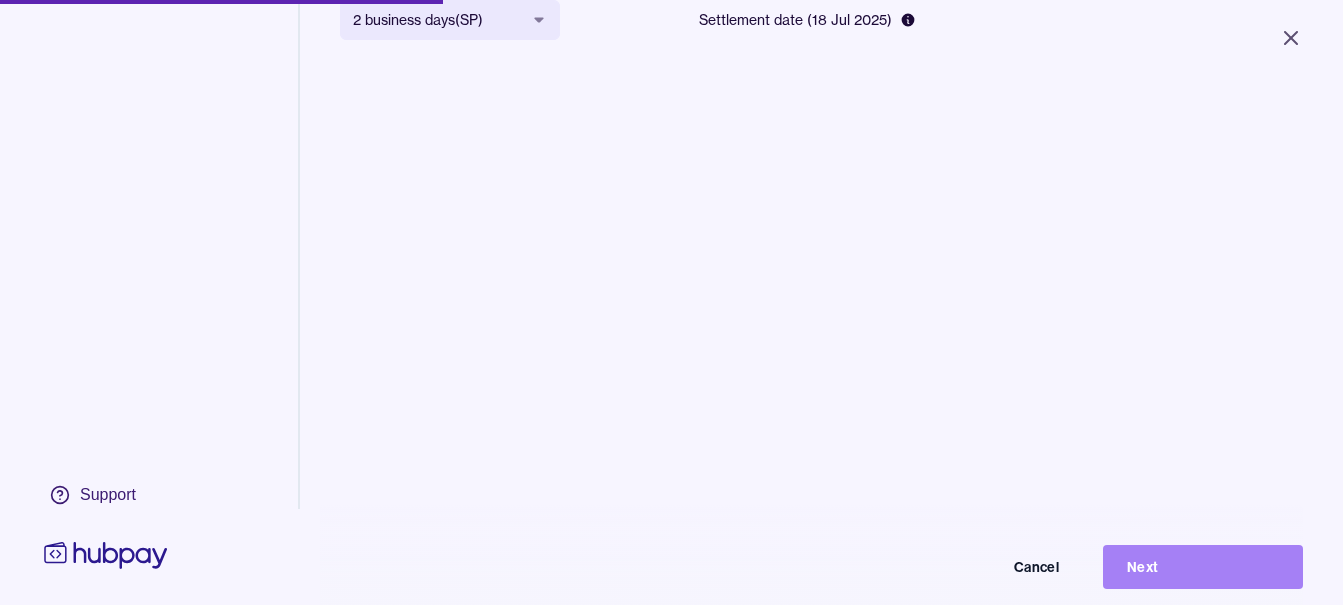 click on "Next" at bounding box center [1203, 567] 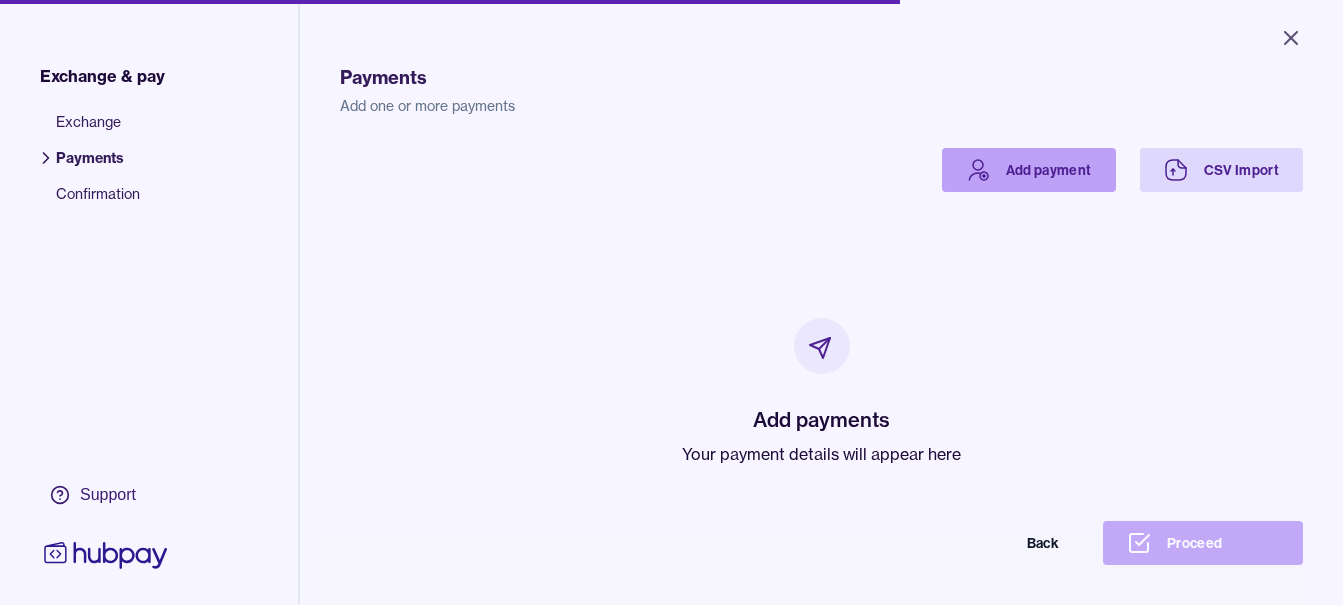 click on "Add payment" at bounding box center [1029, 170] 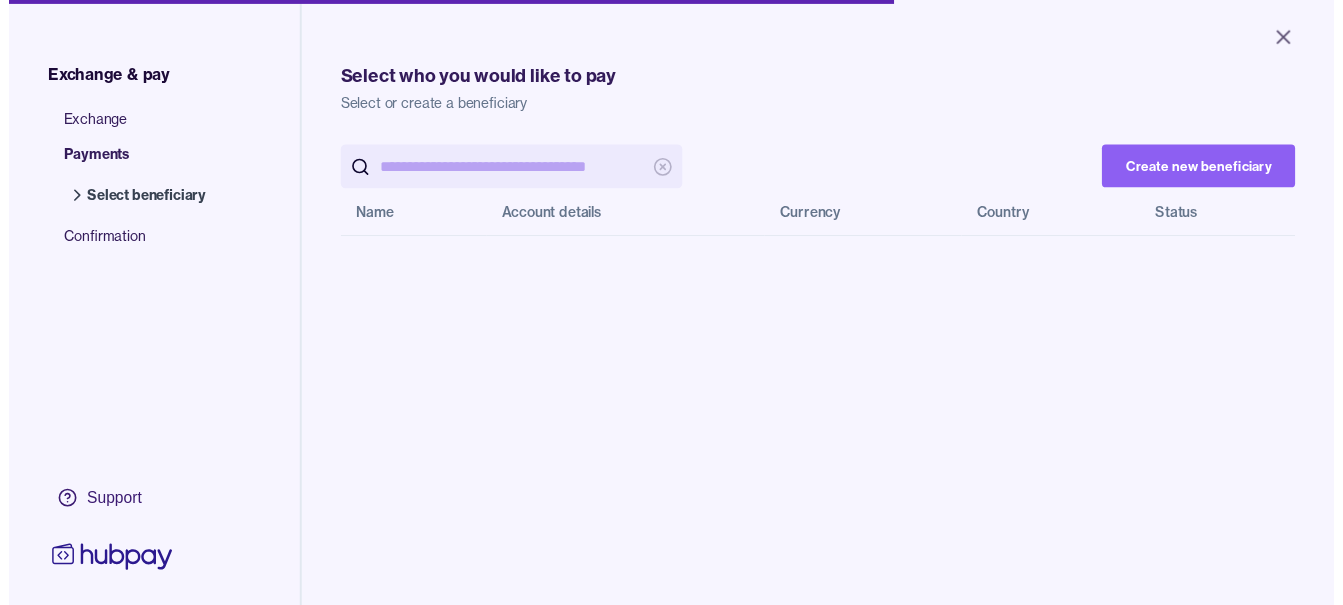 scroll, scrollTop: 0, scrollLeft: 0, axis: both 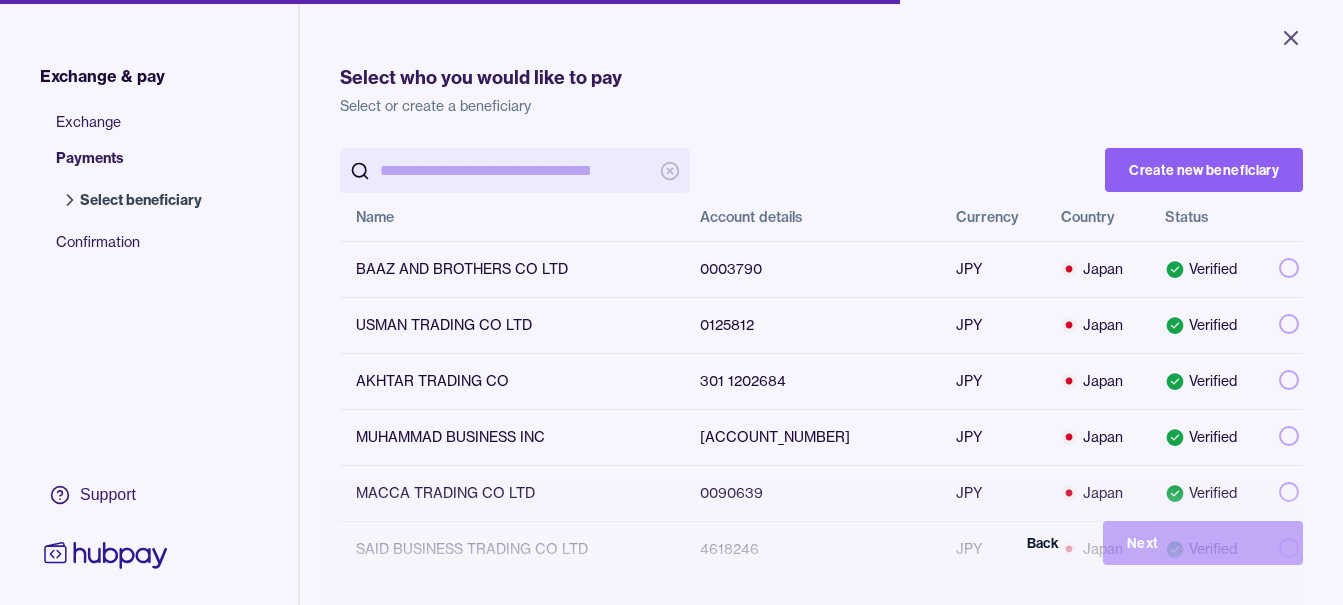click at bounding box center (515, 170) 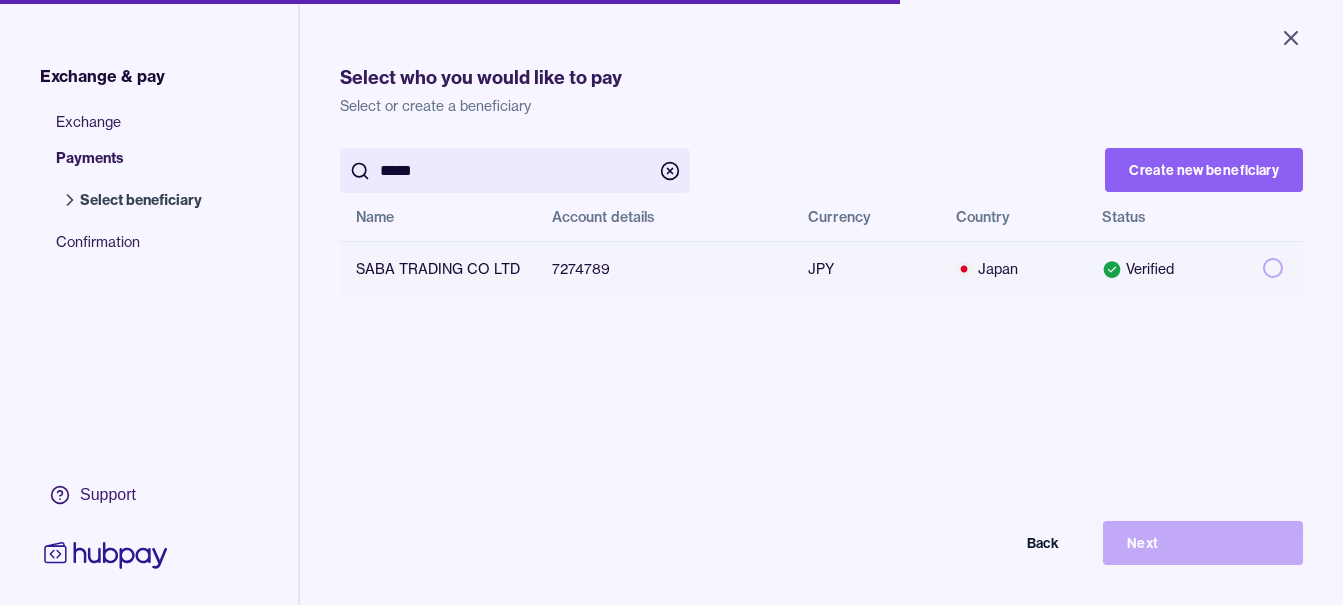 type on "****" 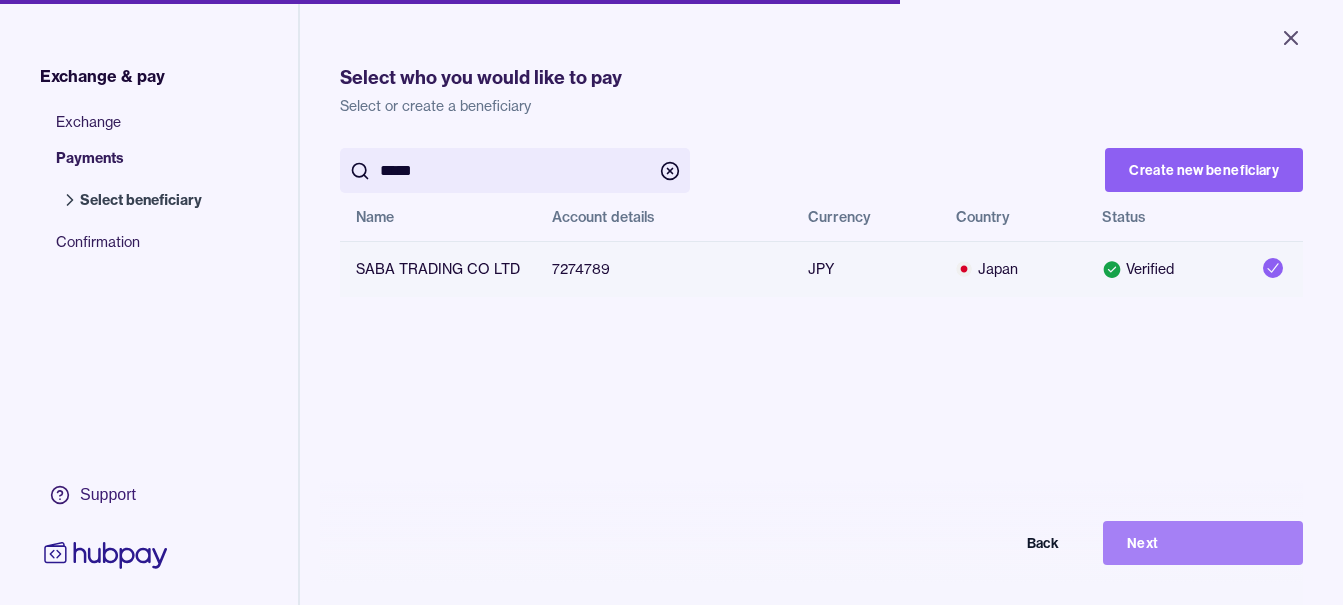 click on "Next" at bounding box center [1203, 543] 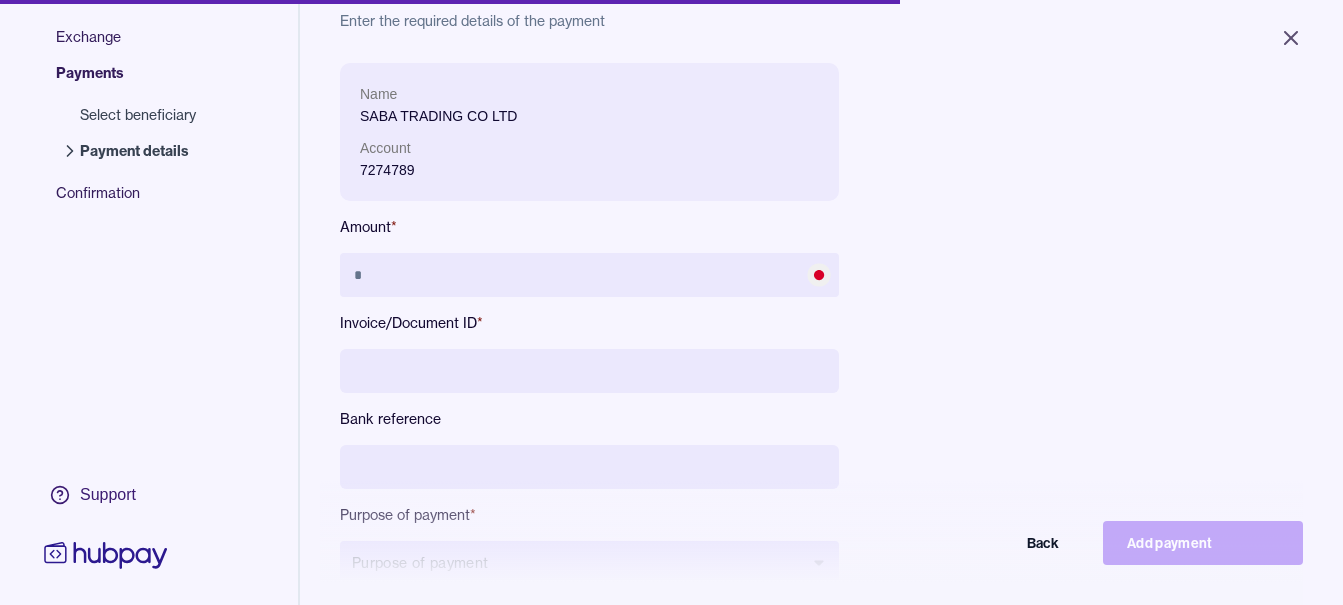 scroll, scrollTop: 200, scrollLeft: 0, axis: vertical 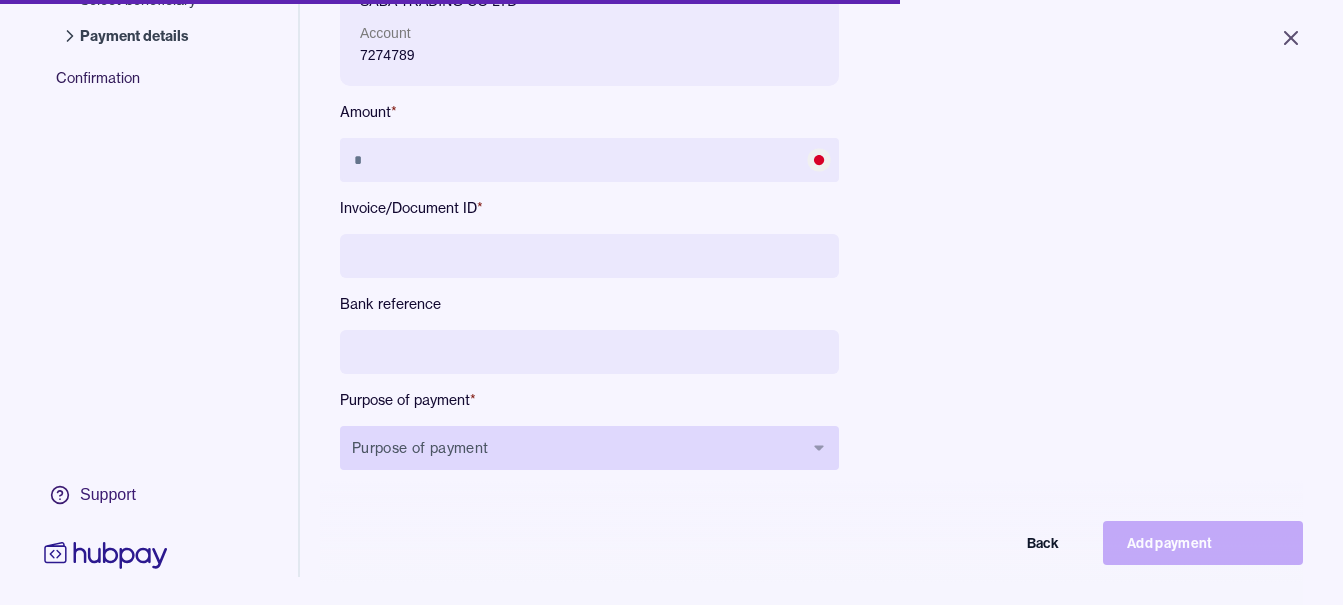 click on "Purpose of payment" at bounding box center (589, 448) 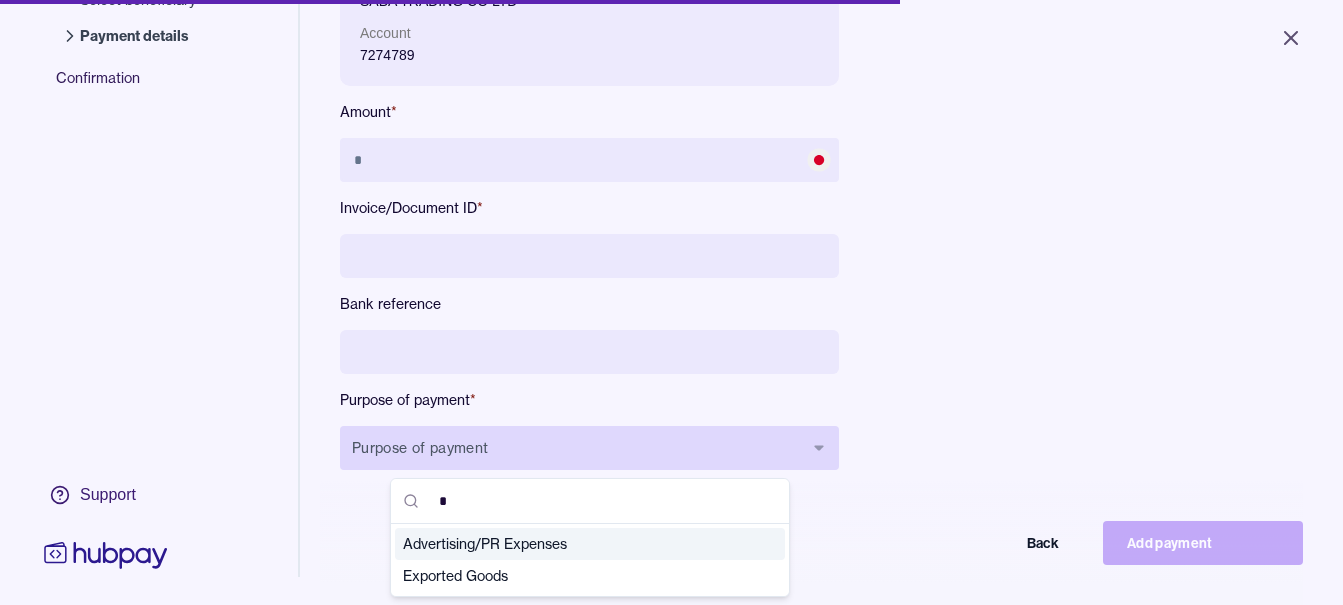 type on "**" 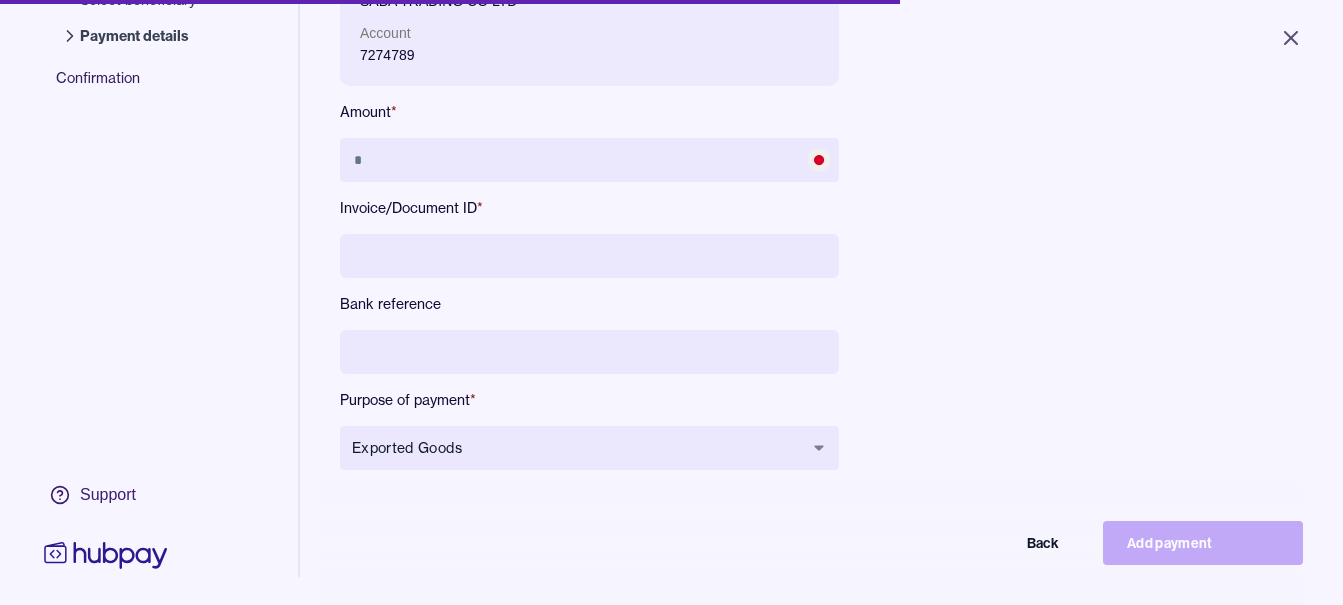 drag, startPoint x: 468, startPoint y: 358, endPoint x: 460, endPoint y: 350, distance: 11.313708 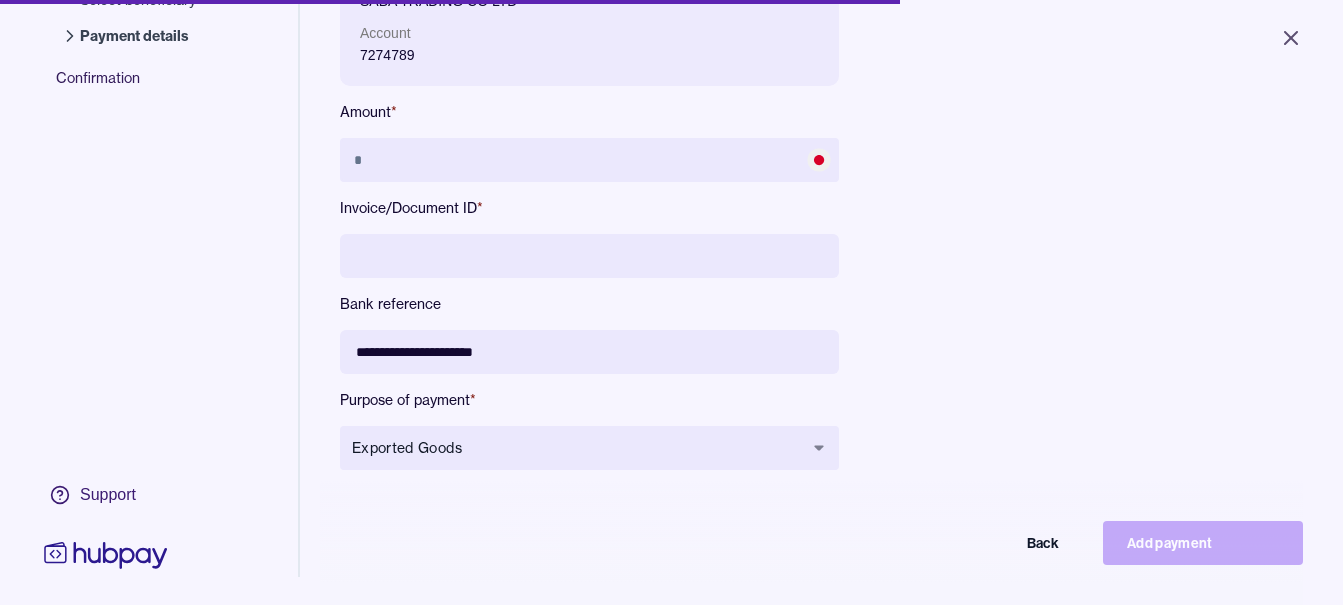 type on "**********" 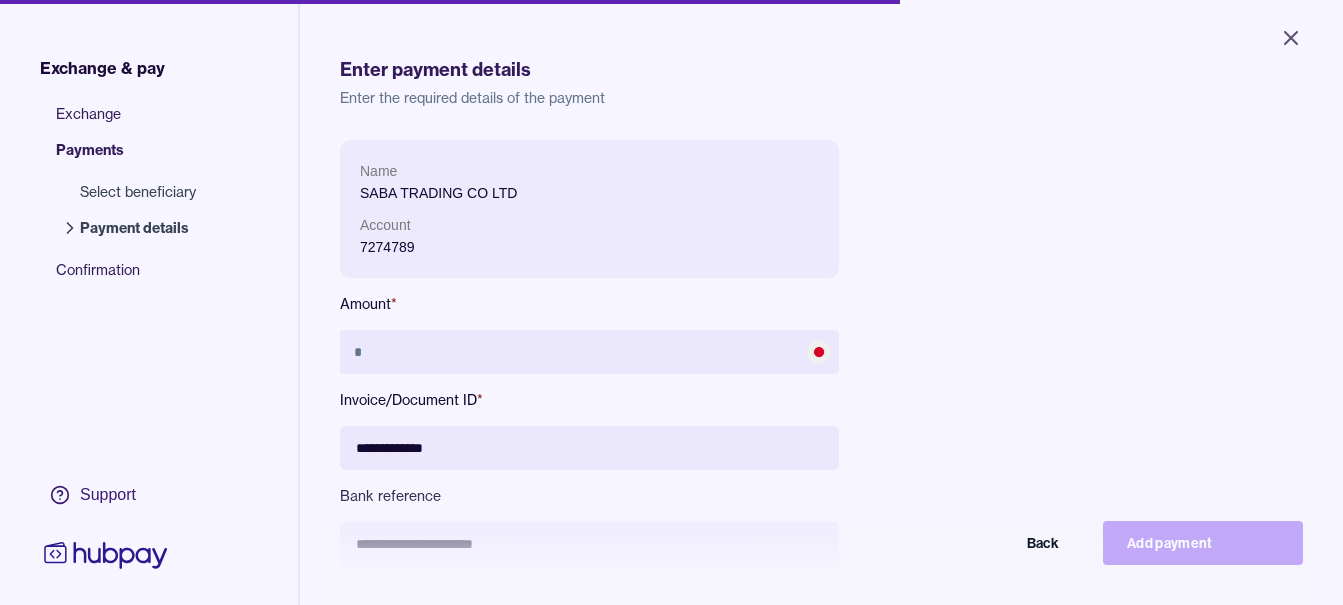 scroll, scrollTop: 0, scrollLeft: 0, axis: both 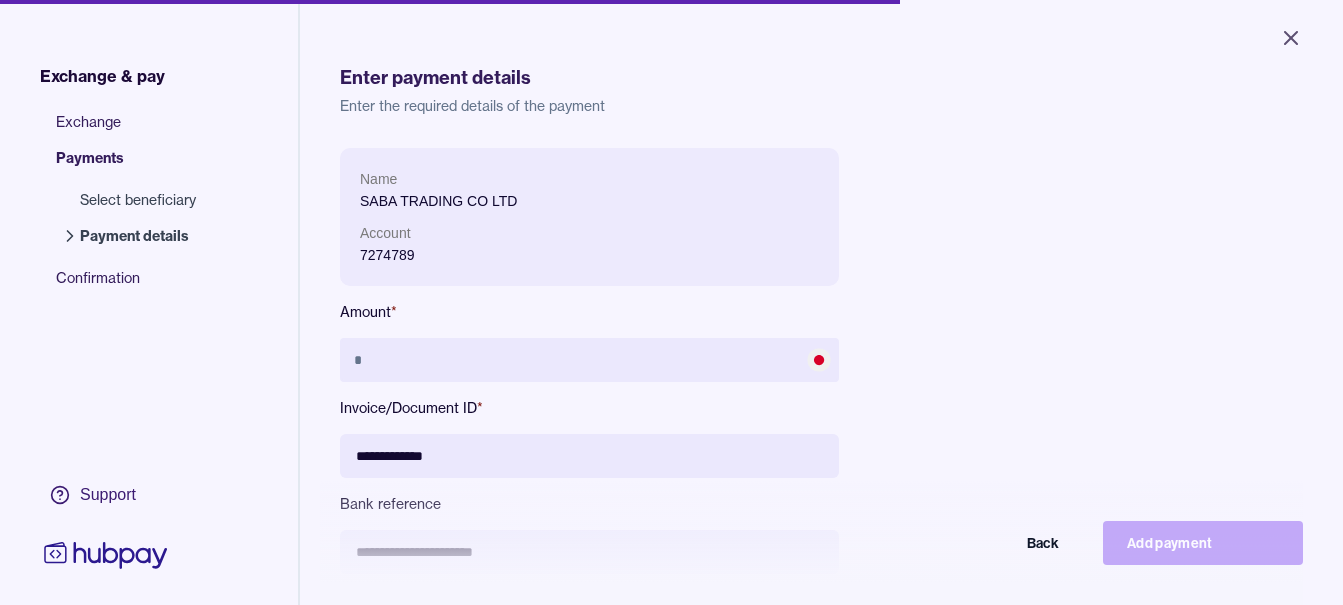 type on "**********" 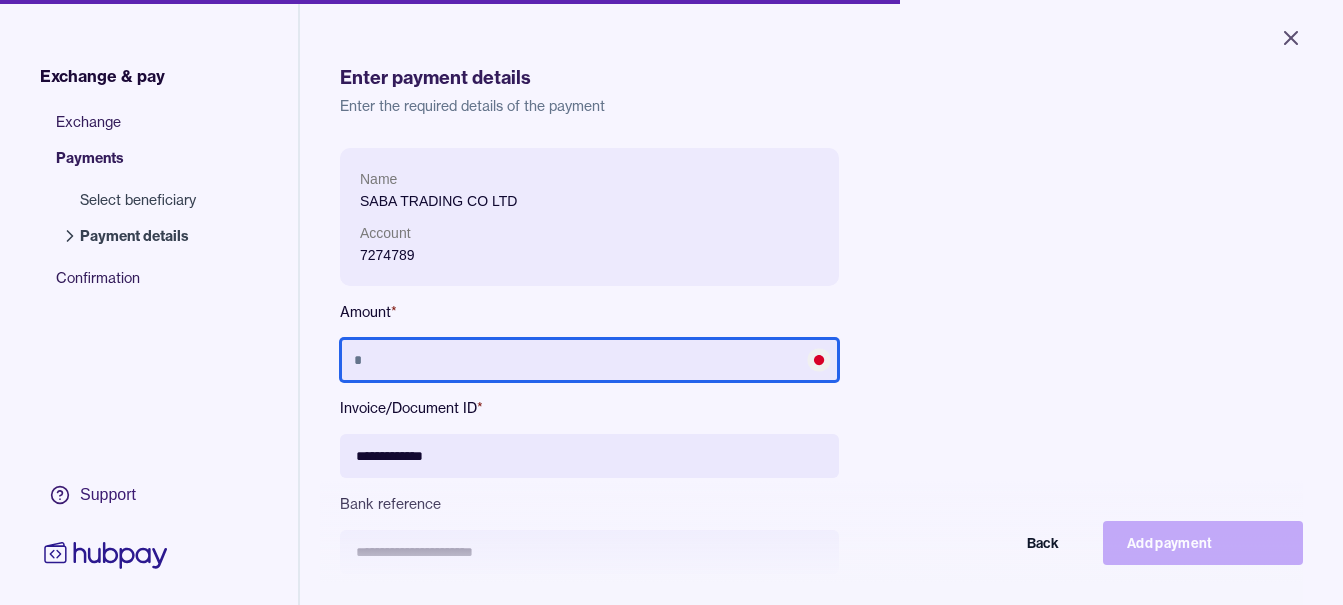 click at bounding box center [589, 360] 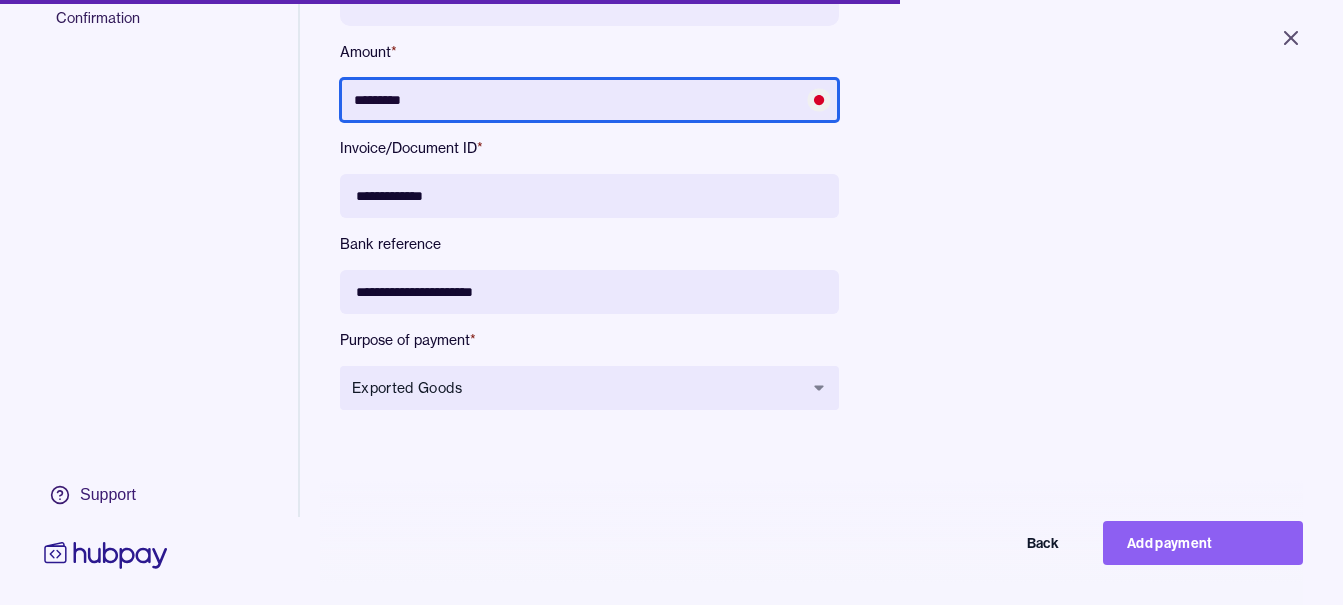 scroll, scrollTop: 268, scrollLeft: 0, axis: vertical 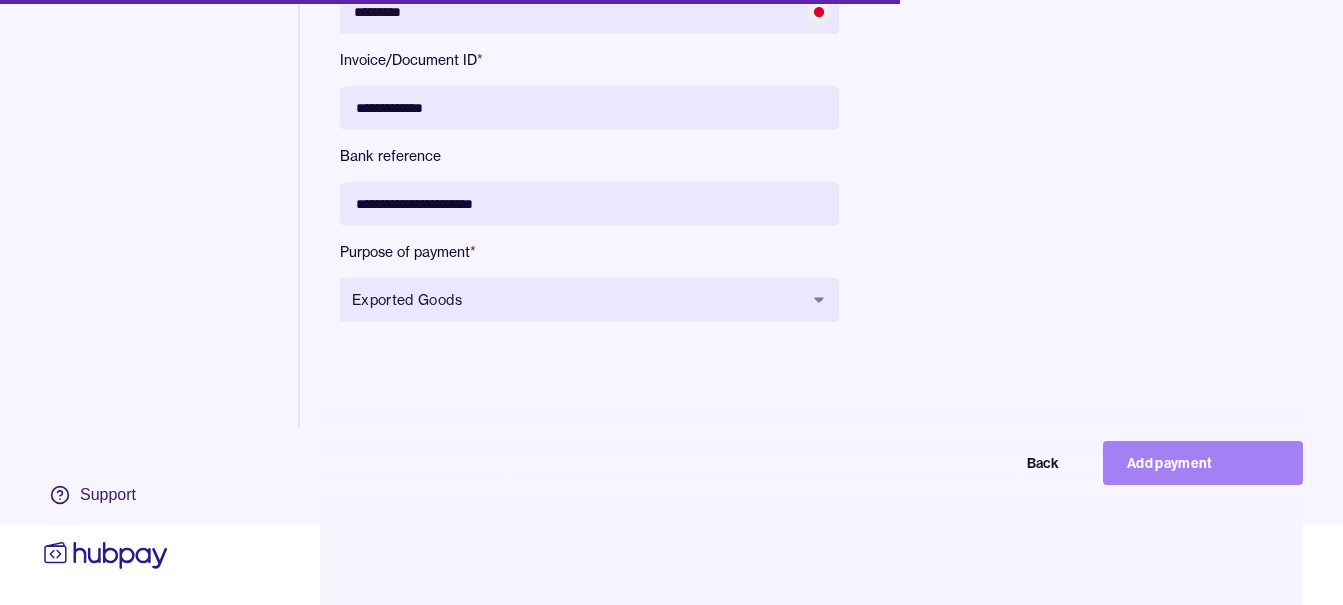 click on "Add payment" at bounding box center [1203, 463] 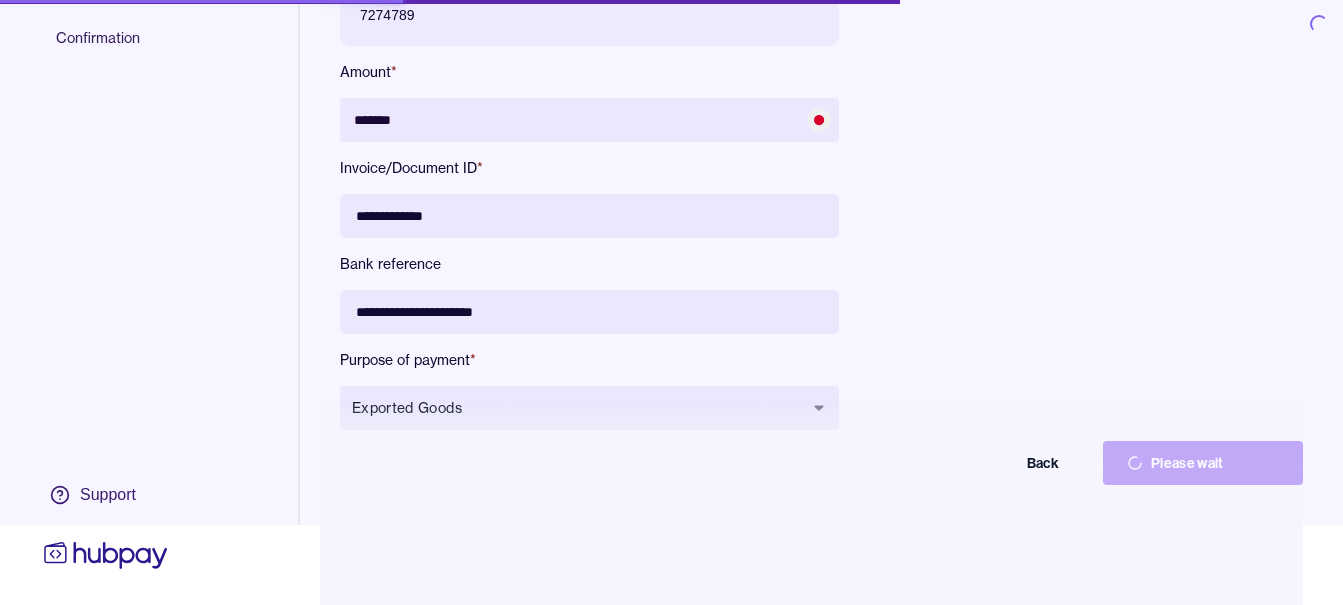 scroll, scrollTop: 0, scrollLeft: 0, axis: both 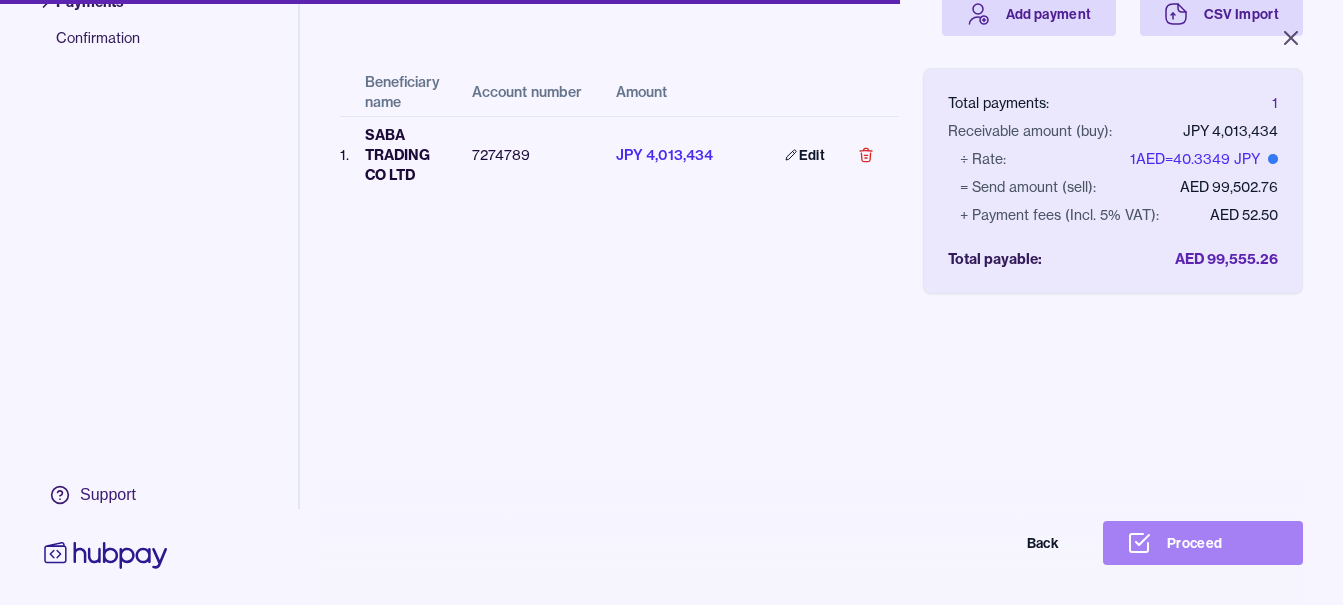 click on "Proceed" at bounding box center (1203, 543) 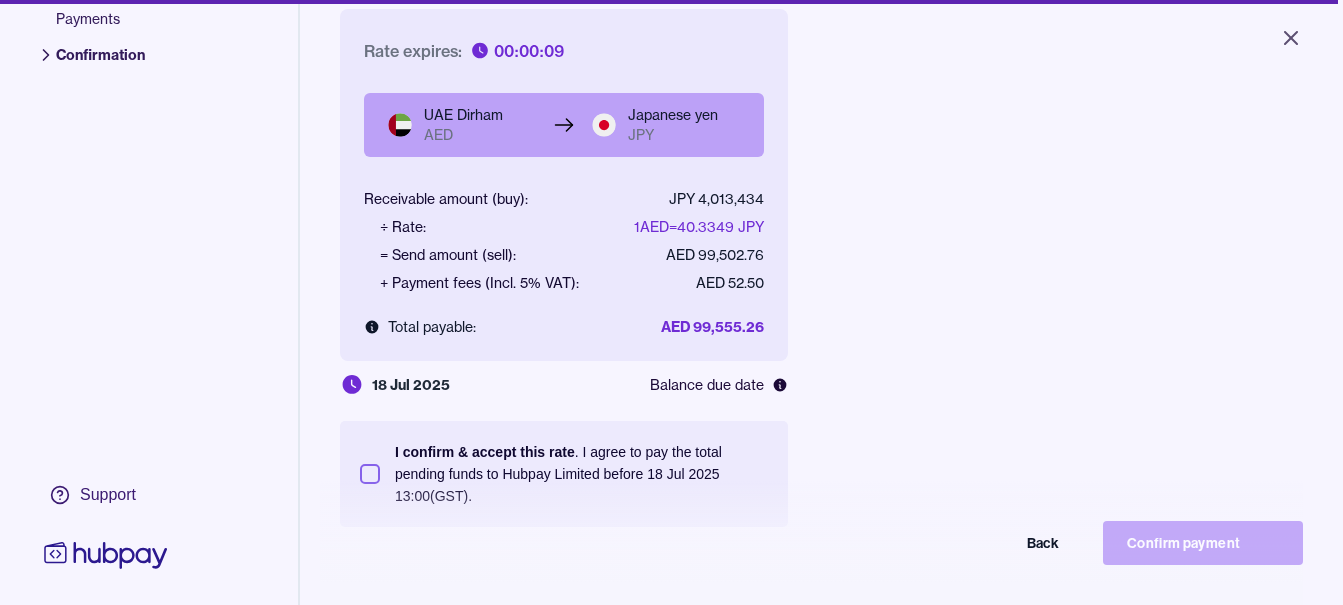 scroll, scrollTop: 268, scrollLeft: 0, axis: vertical 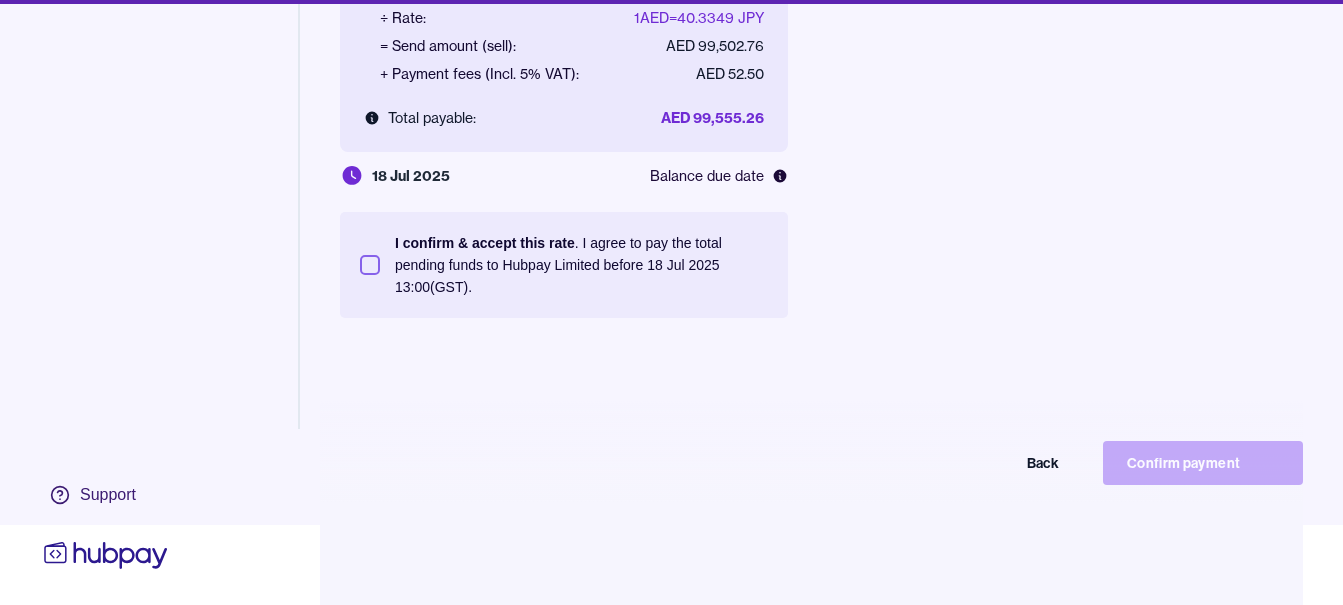 click on "I confirm & accept this rate . I agree to pay the total pending funds to Hubpay Limited before   18 Jul 2025   13:00  (GST)." at bounding box center (581, 265) 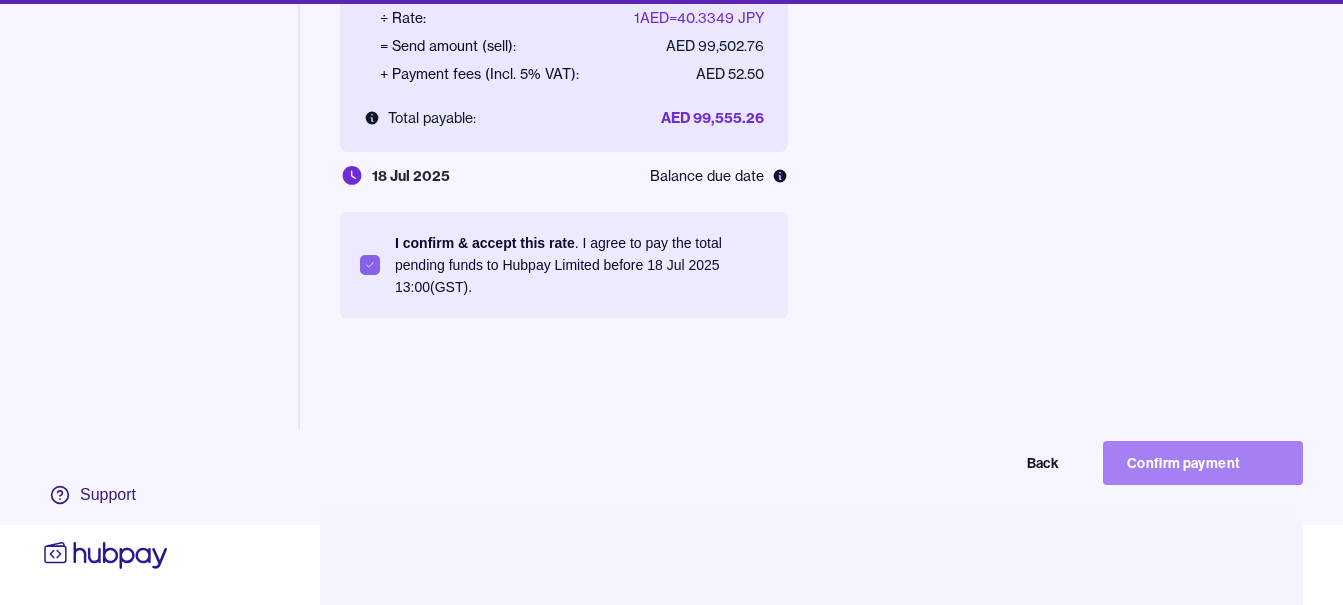 click on "Confirm payment" at bounding box center [1203, 463] 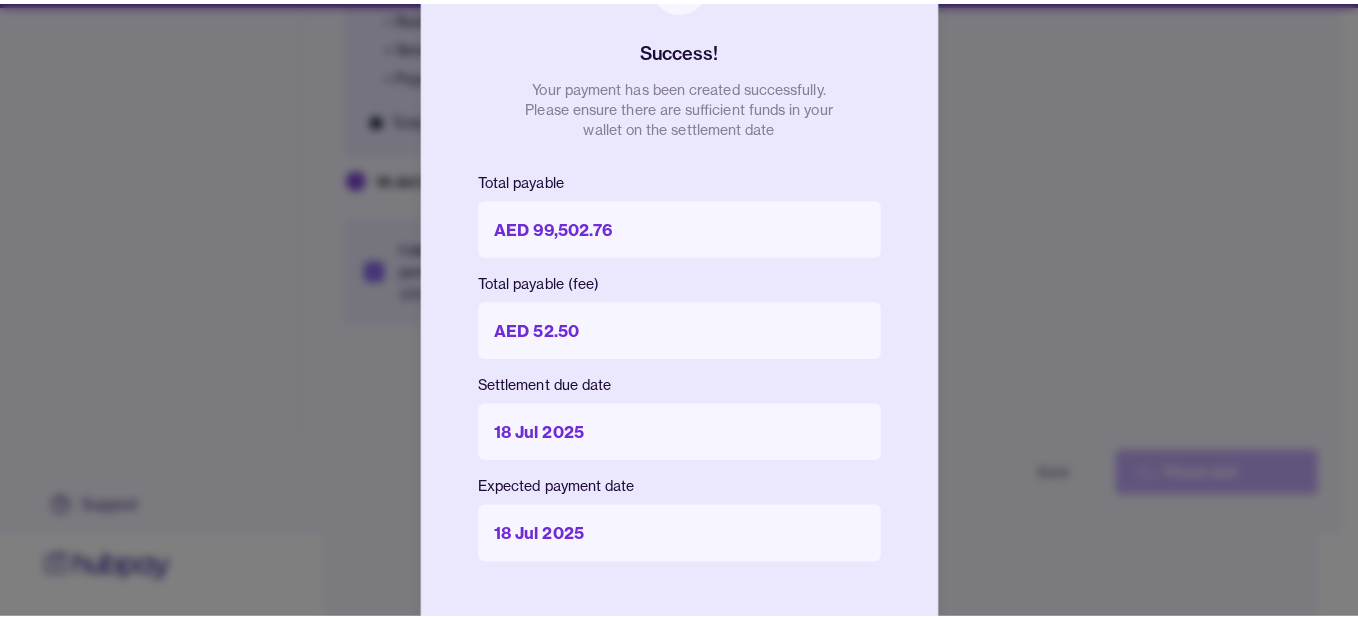 scroll, scrollTop: 80, scrollLeft: 0, axis: vertical 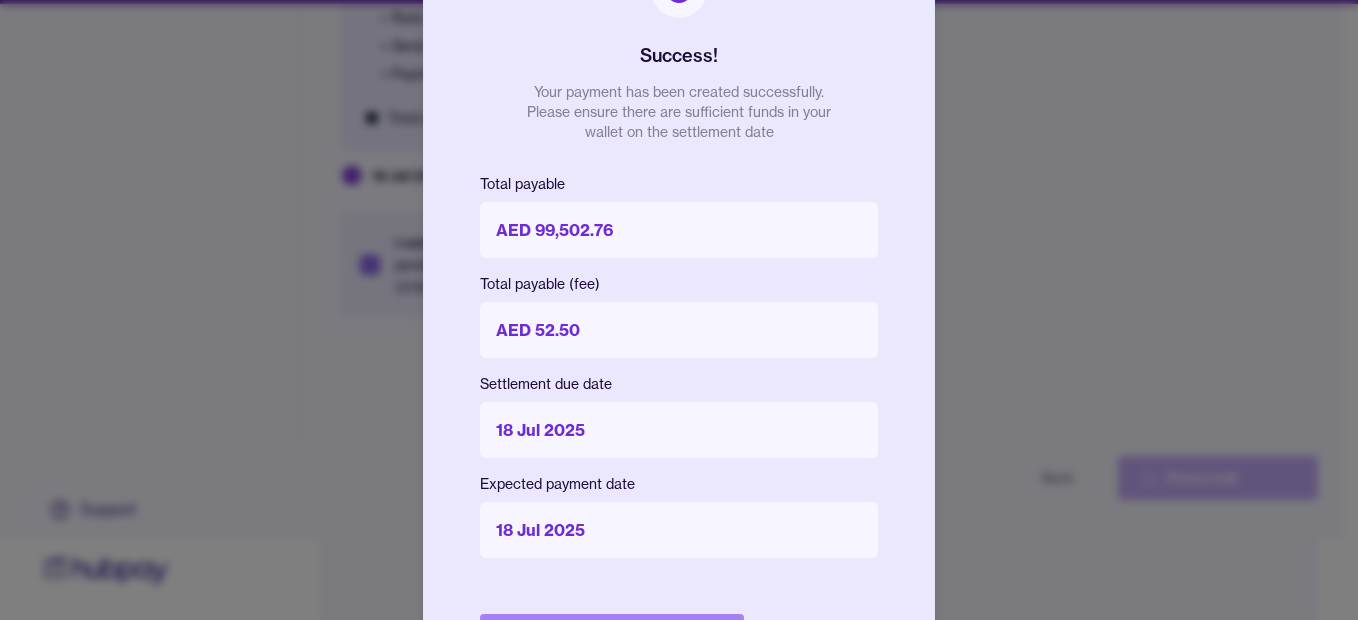click on "Done" at bounding box center (612, 636) 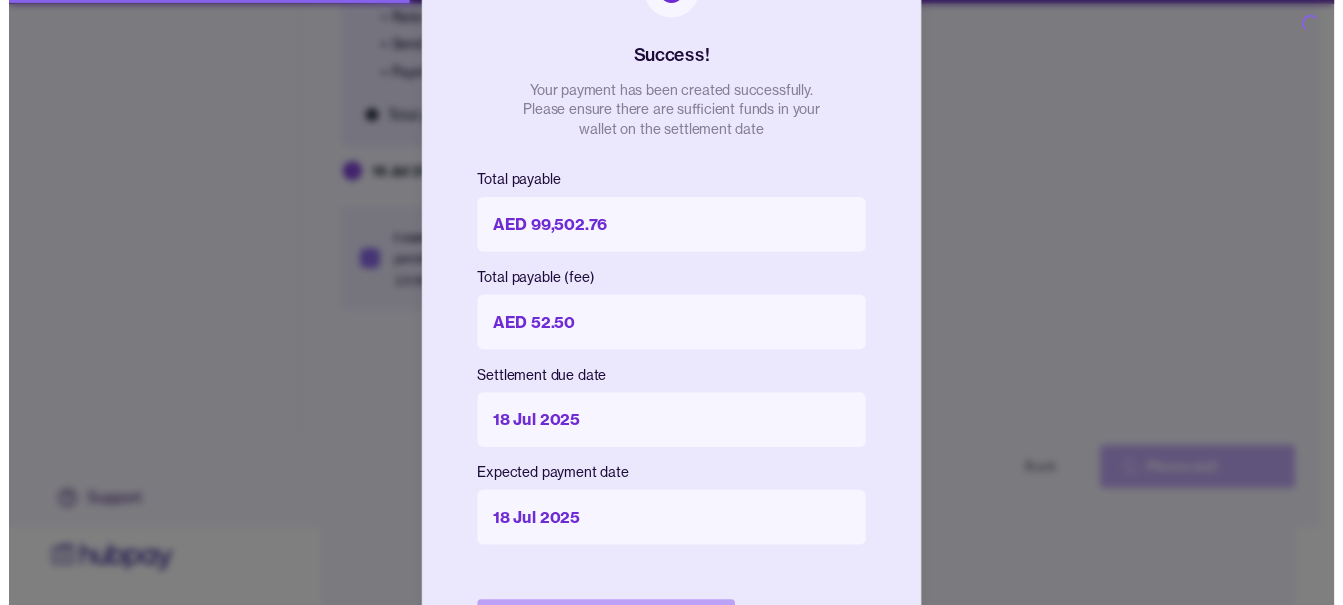 scroll, scrollTop: 0, scrollLeft: 0, axis: both 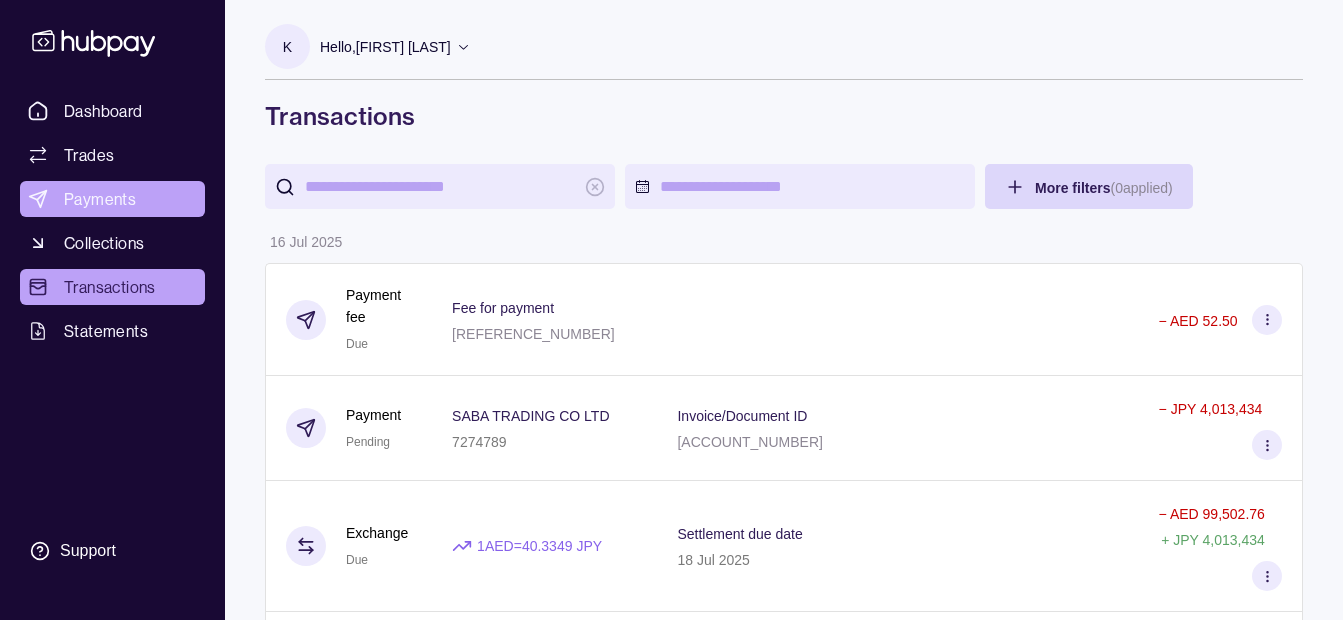 click on "Payments" at bounding box center (112, 199) 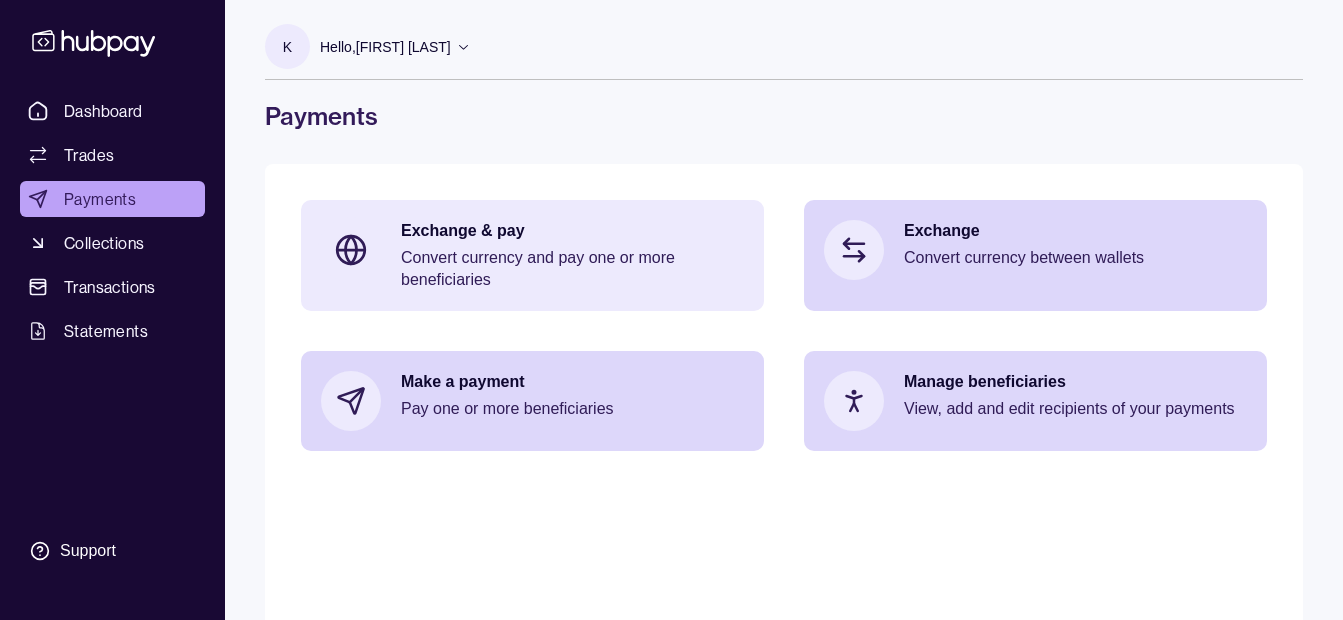 click on "Exchange & pay" at bounding box center [572, 231] 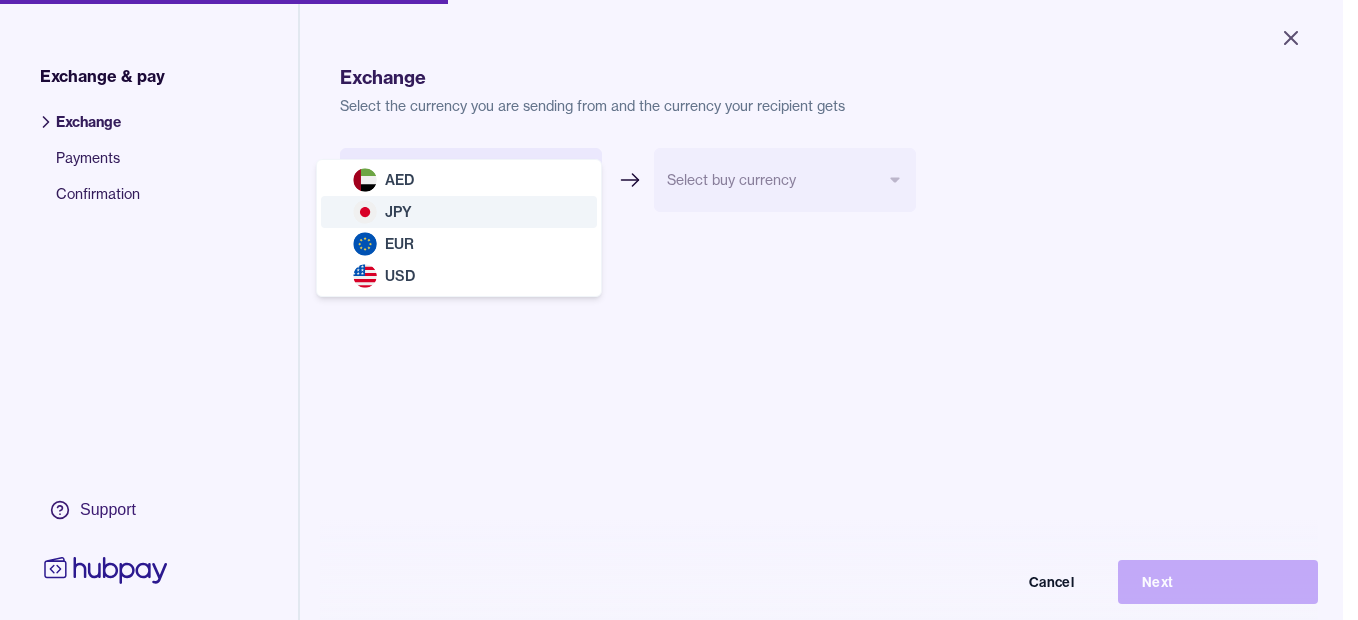 click on "Close Exchange & pay Exchange Payments Confirmation Support Exchange Select the currency you are sending from and the currency your recipient gets Select sell currency *** *** *** *** Select buy currency Cancel Next Exchange & pay | Hubpay AED JPY EUR USD" at bounding box center [671, 310] 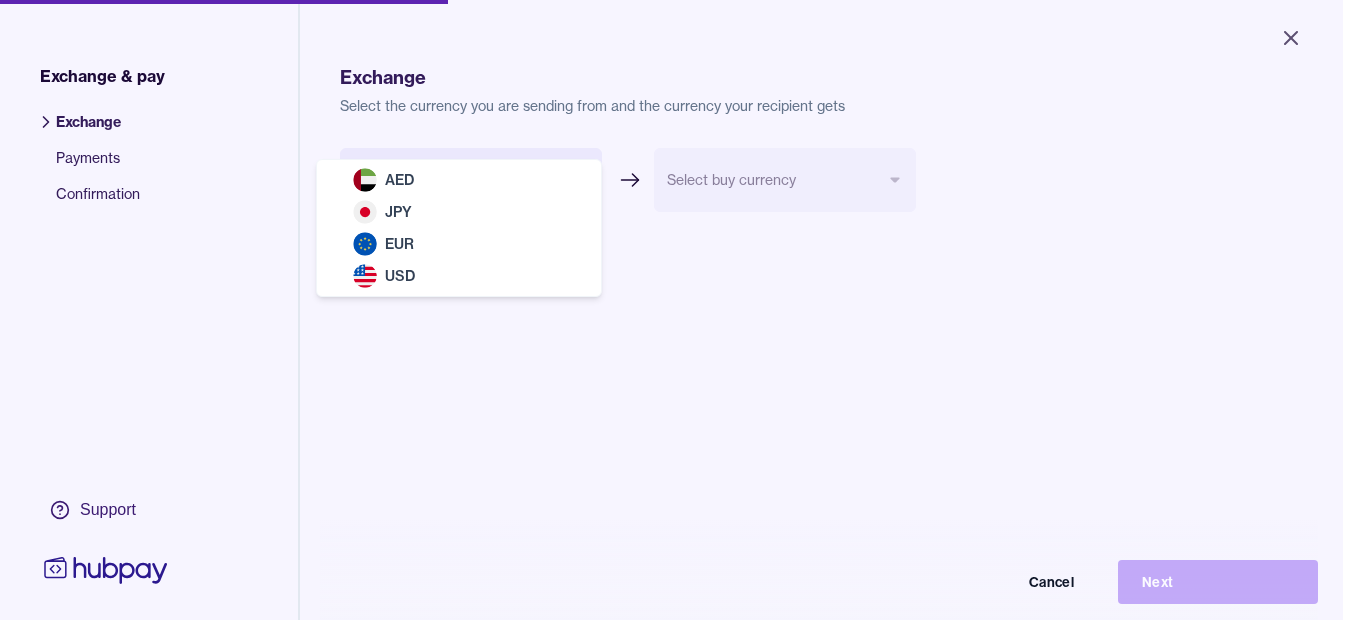 select on "***" 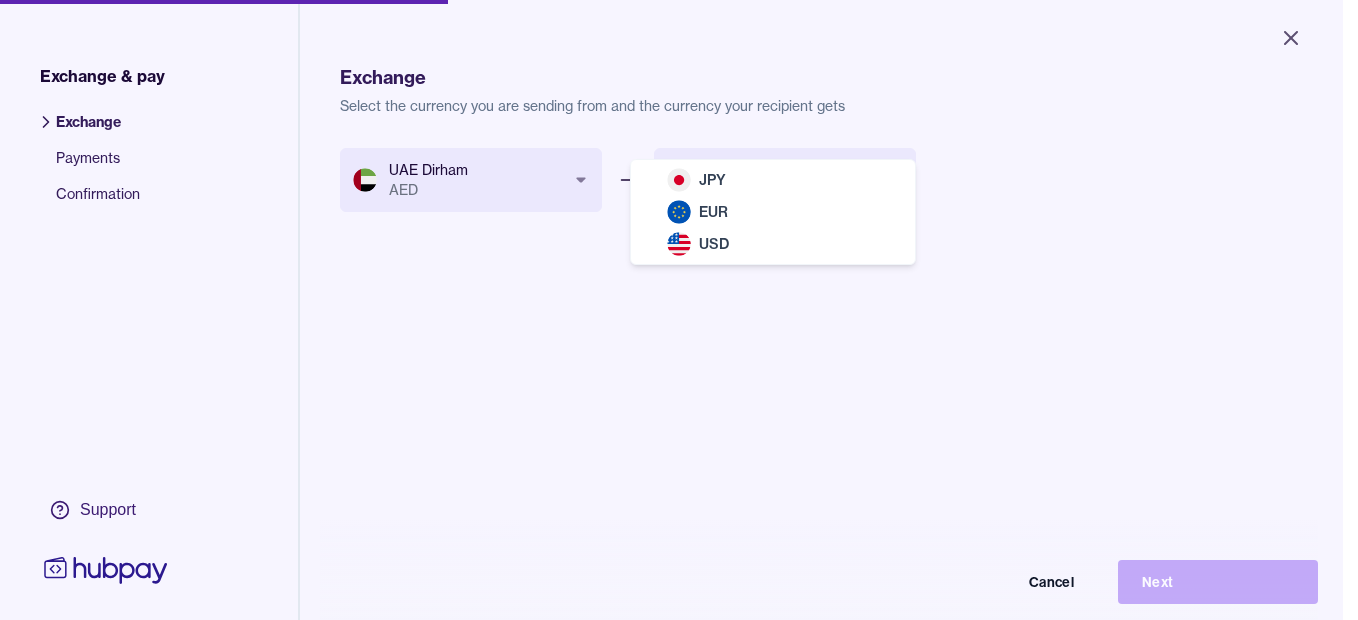 click on "Close Exchange & pay Exchange Payments Confirmation Support Exchange Select the currency you are sending from and the currency your recipient gets UAE Dirham AED *** *** *** *** Select buy currency *** *** *** Cancel Next Exchange & pay | Hubpay JPY EUR USD" at bounding box center [671, 310] 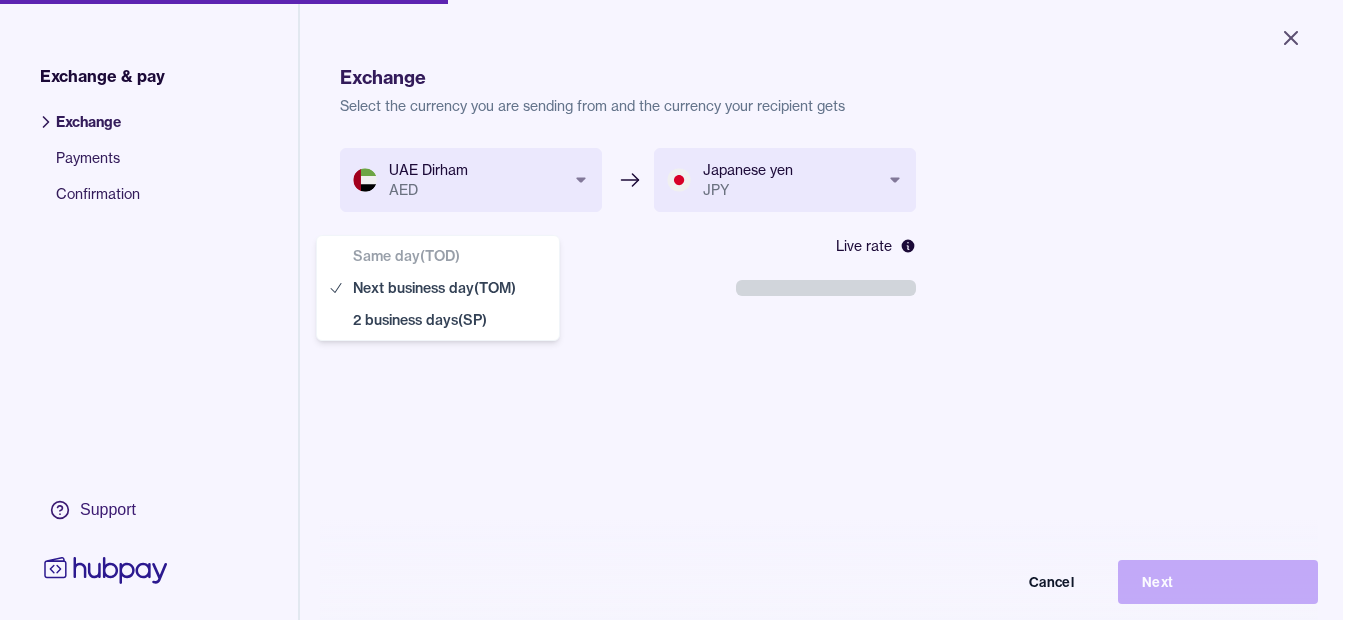 click on "**********" at bounding box center (671, 310) 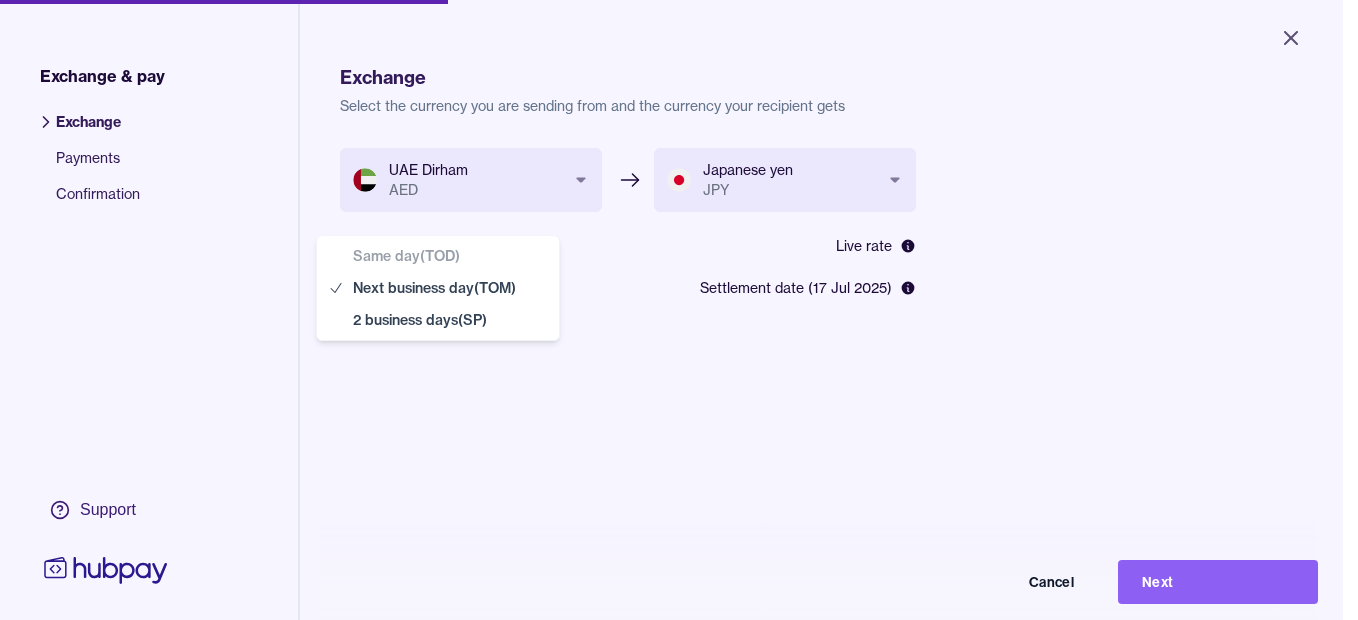 select on "**" 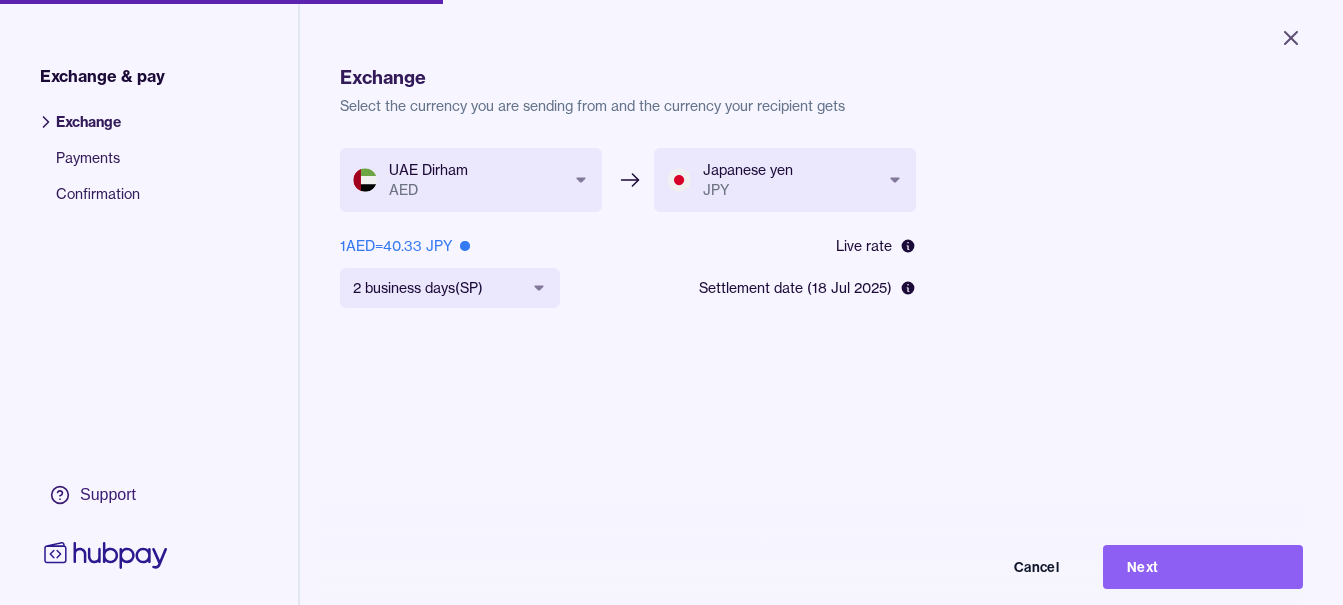 click on "Next" at bounding box center [1203, 567] 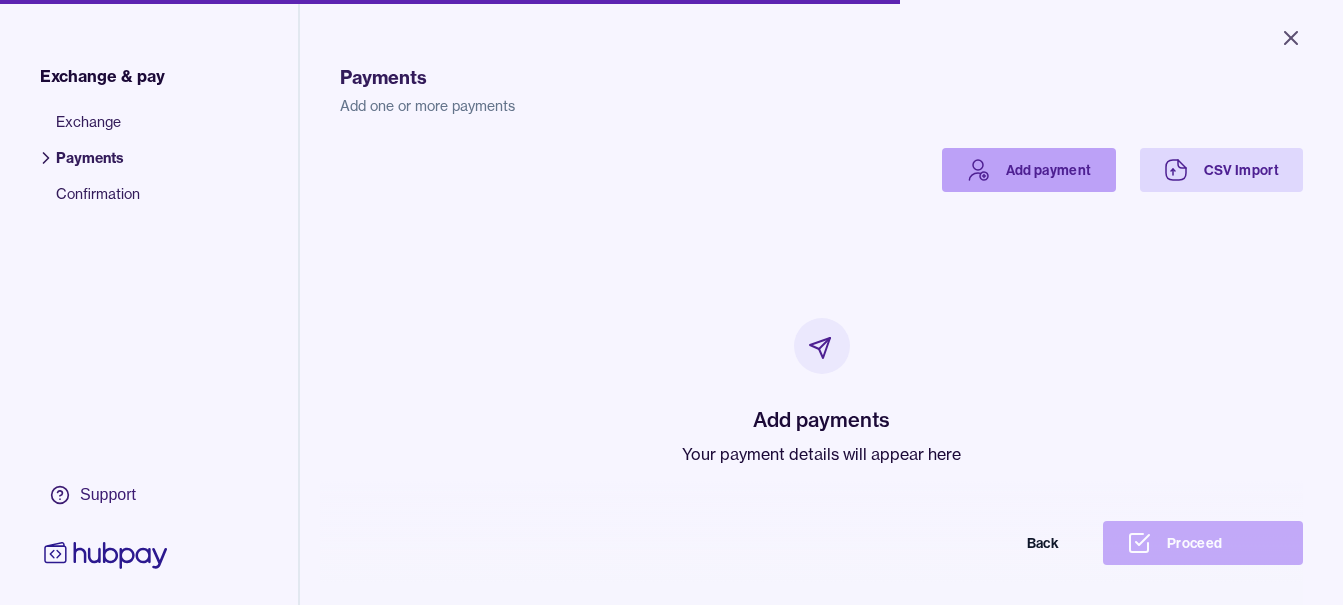 click on "Add payment" at bounding box center (1029, 170) 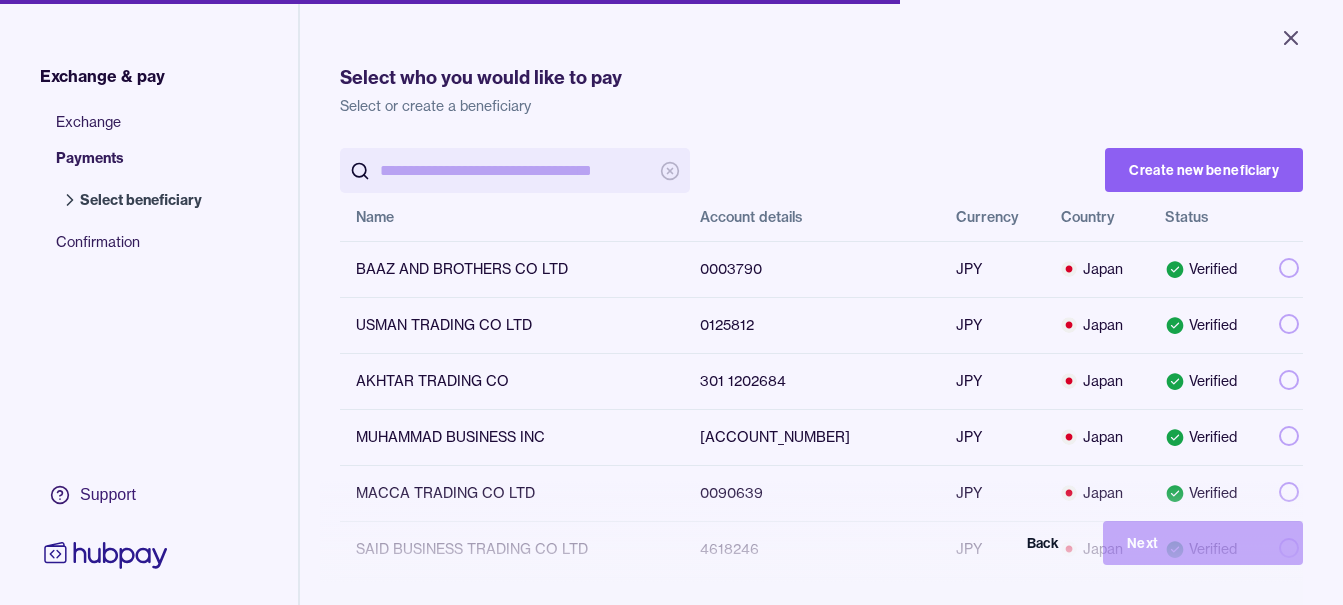 scroll, scrollTop: 0, scrollLeft: 0, axis: both 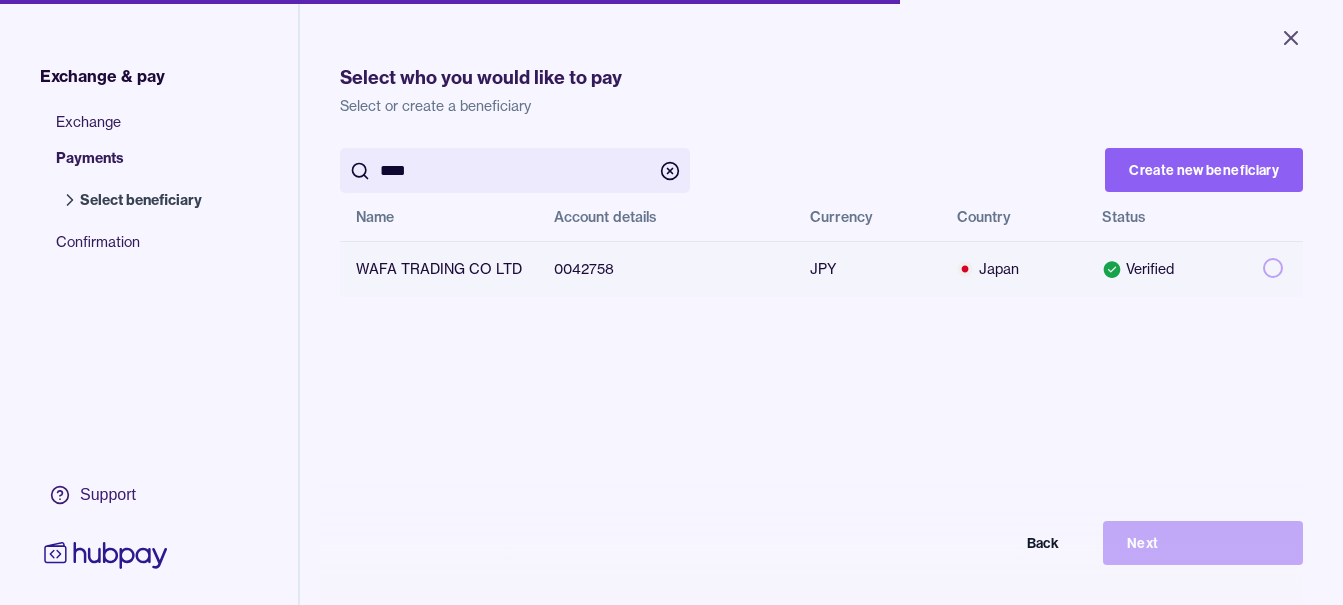 type on "****" 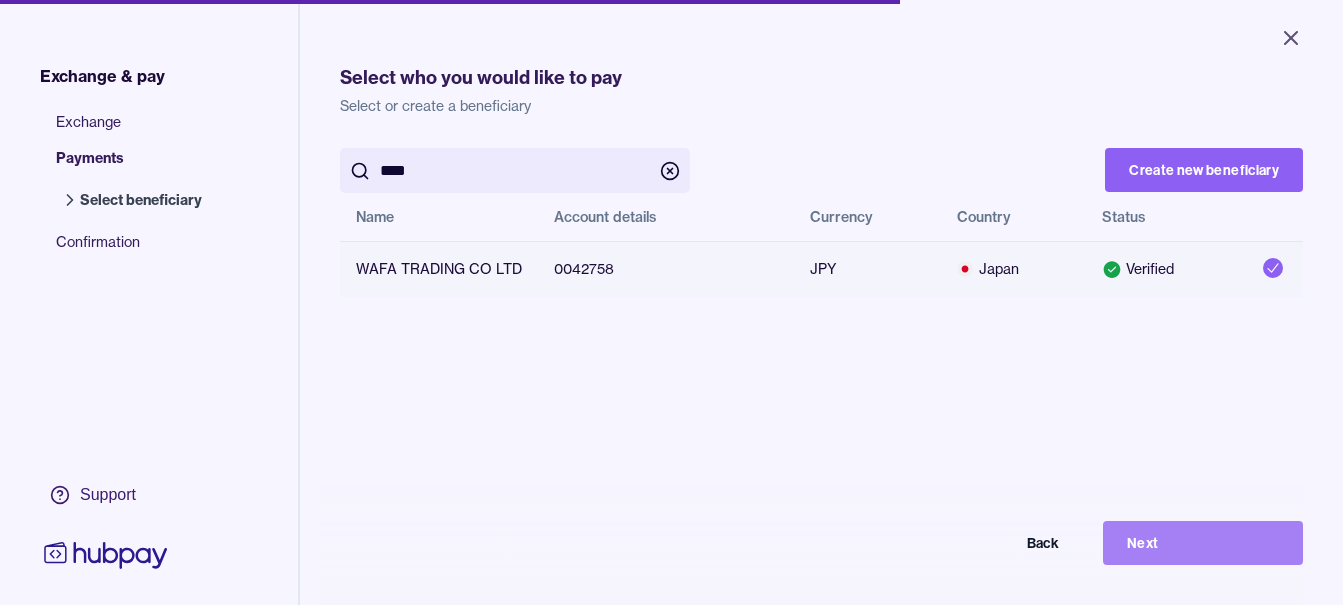 click on "Next" at bounding box center [1203, 543] 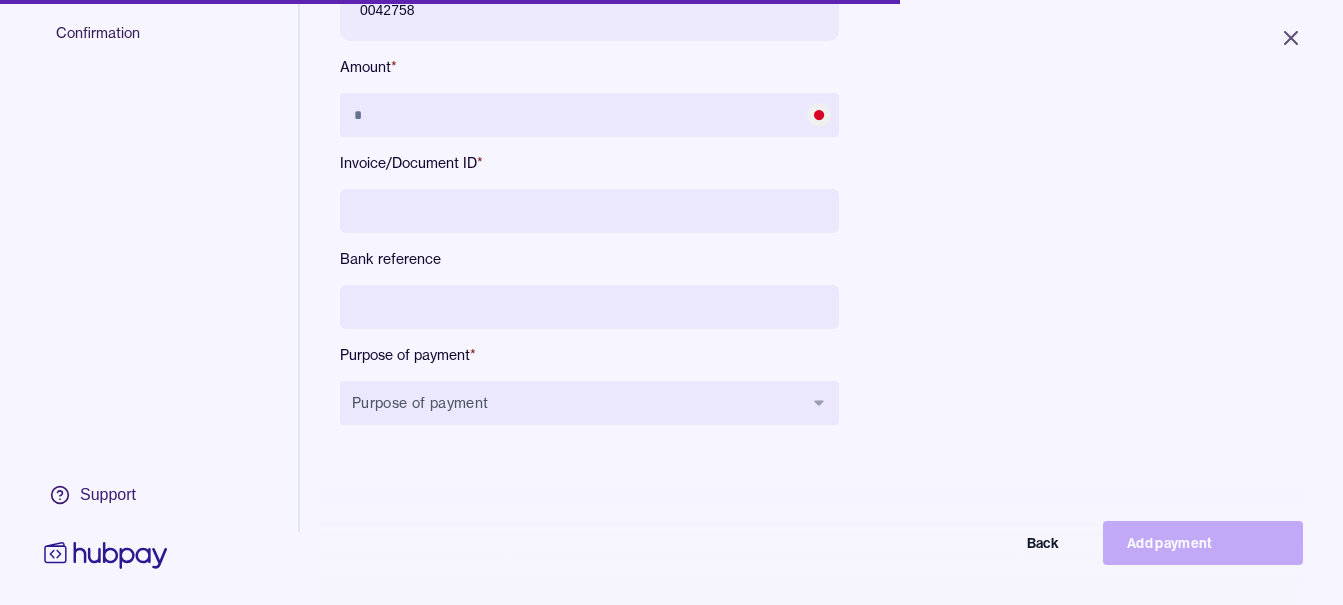 scroll, scrollTop: 268, scrollLeft: 0, axis: vertical 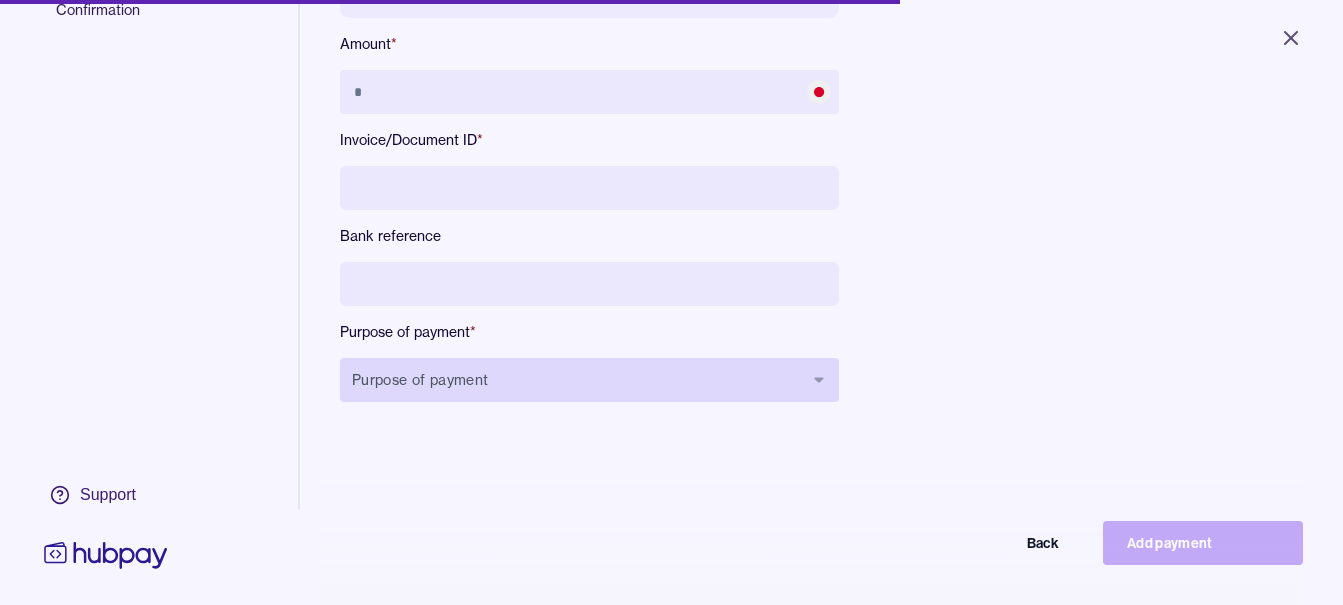 click on "Purpose of payment" at bounding box center (589, 380) 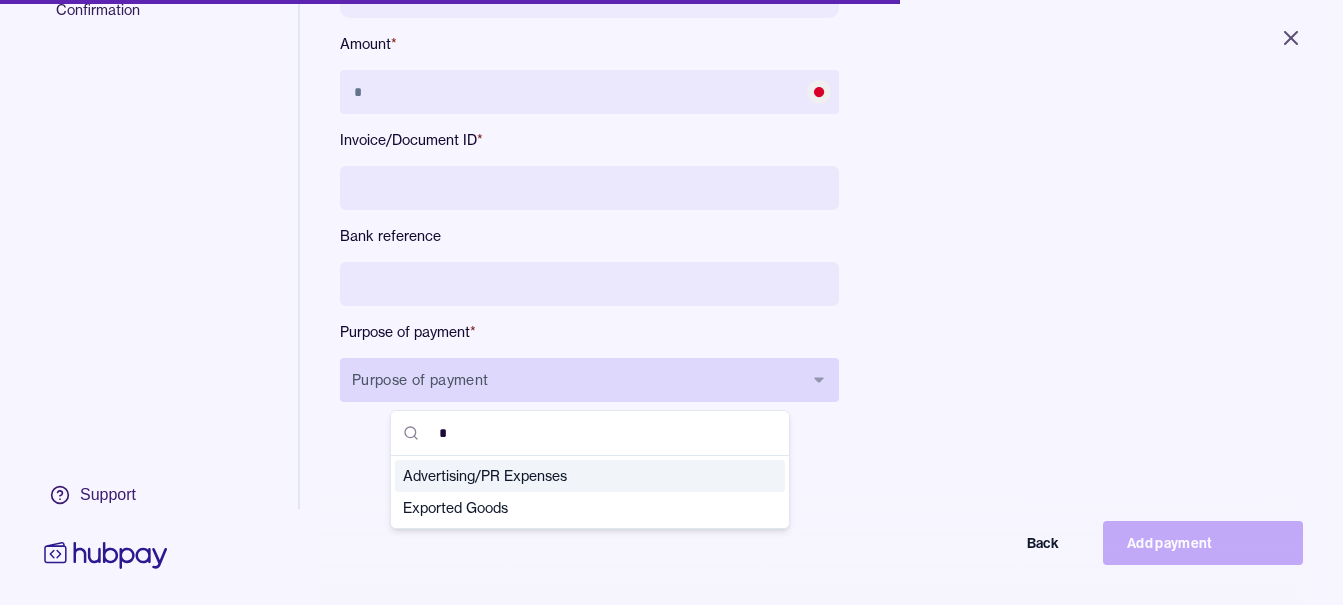 type on "**" 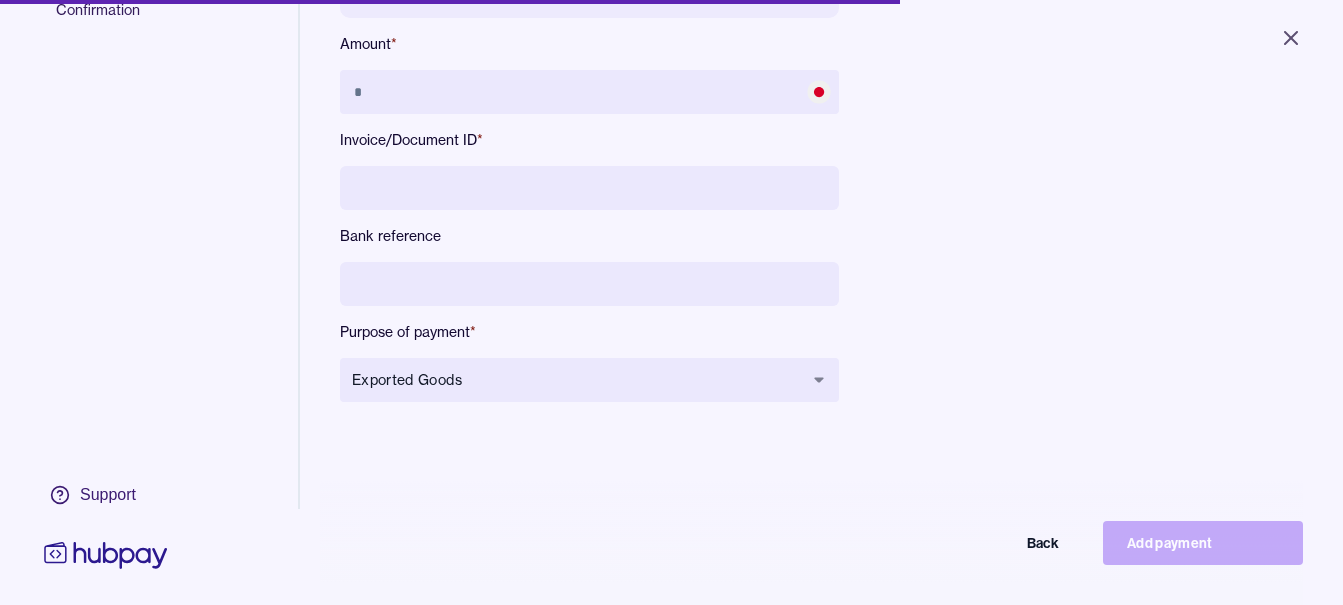 click at bounding box center [589, 284] 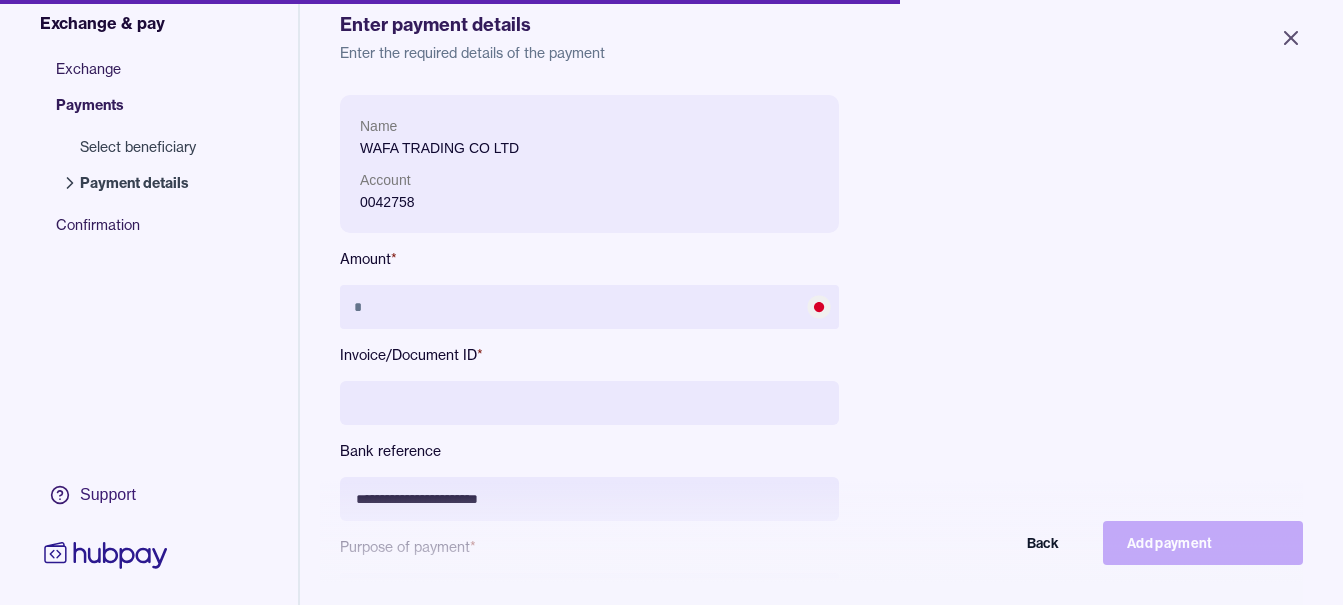 scroll, scrollTop: 100, scrollLeft: 0, axis: vertical 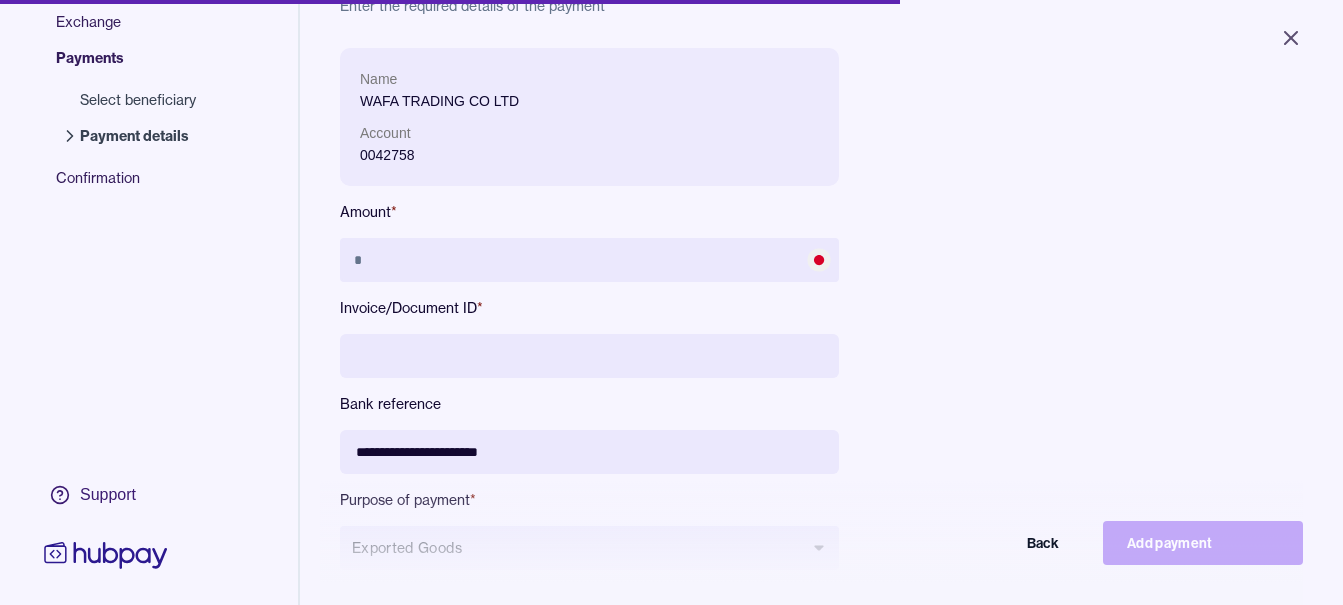 type on "**********" 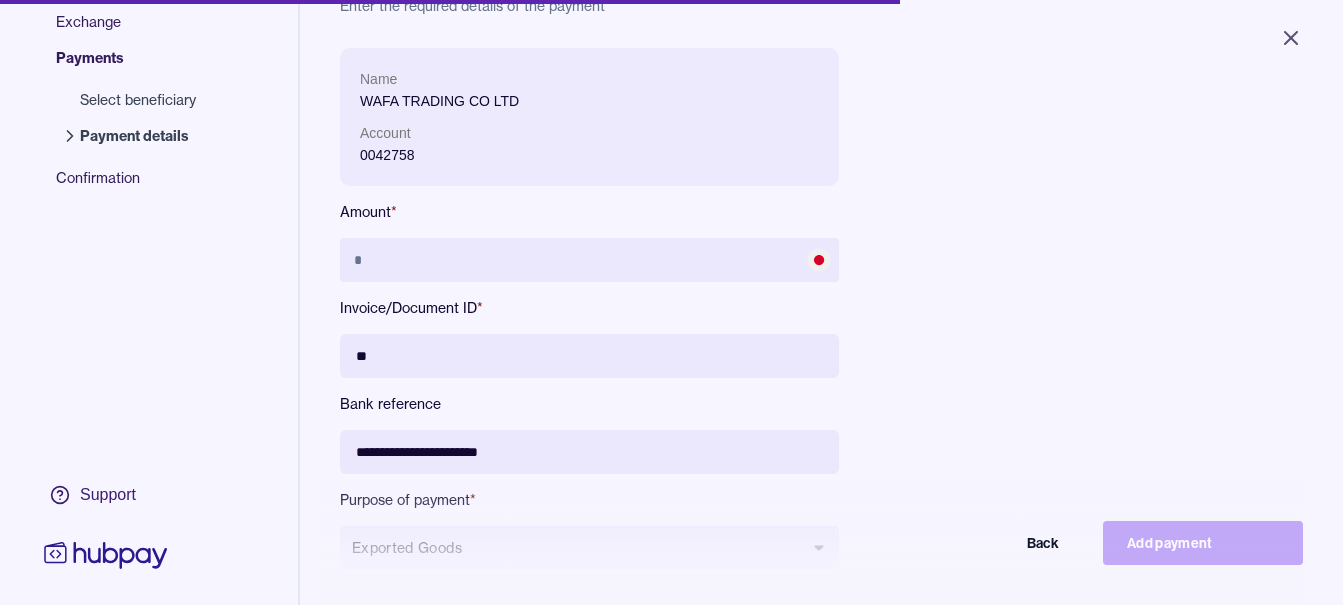 type on "*" 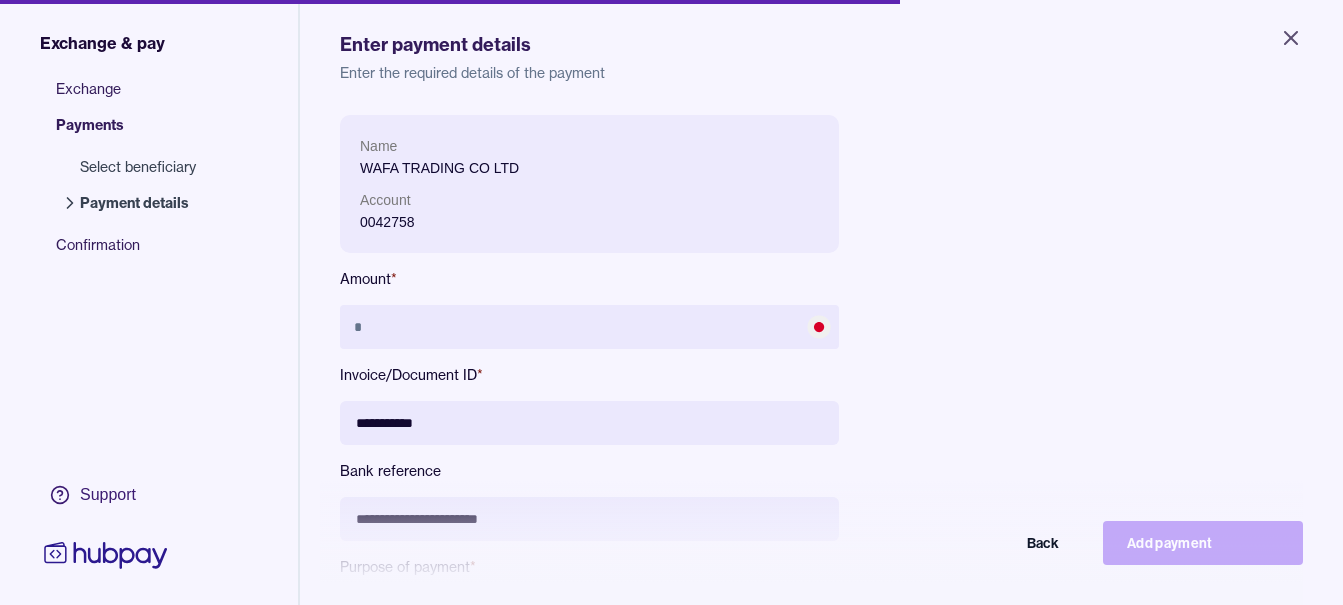 scroll, scrollTop: 0, scrollLeft: 0, axis: both 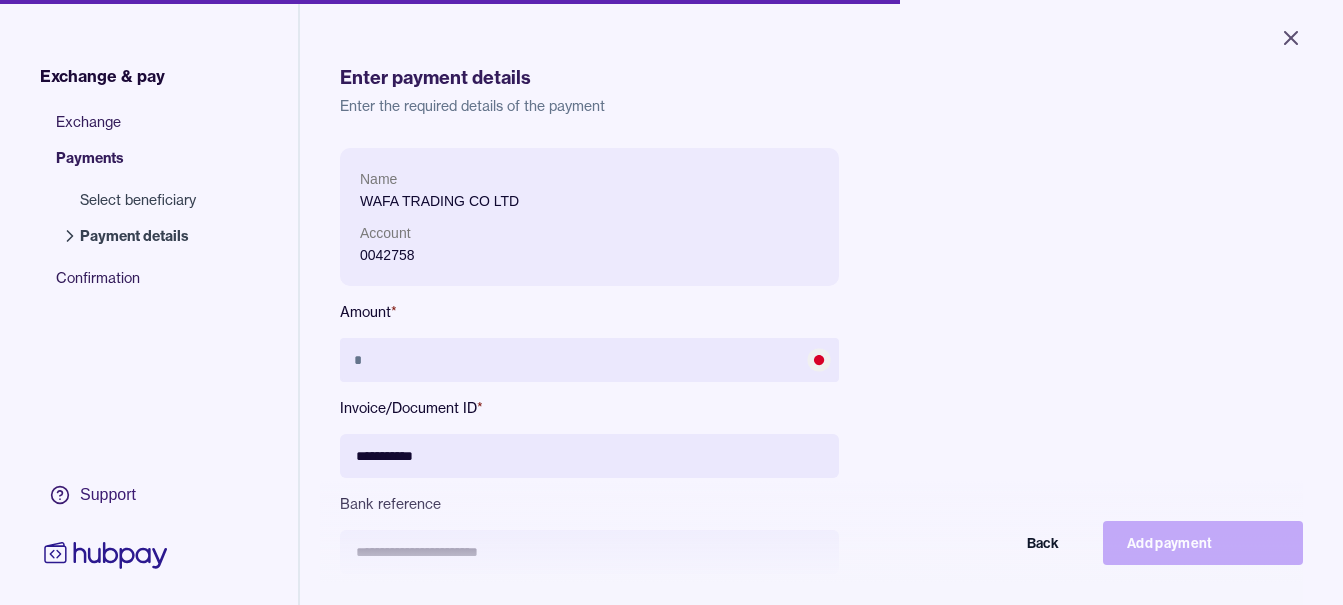 type on "**********" 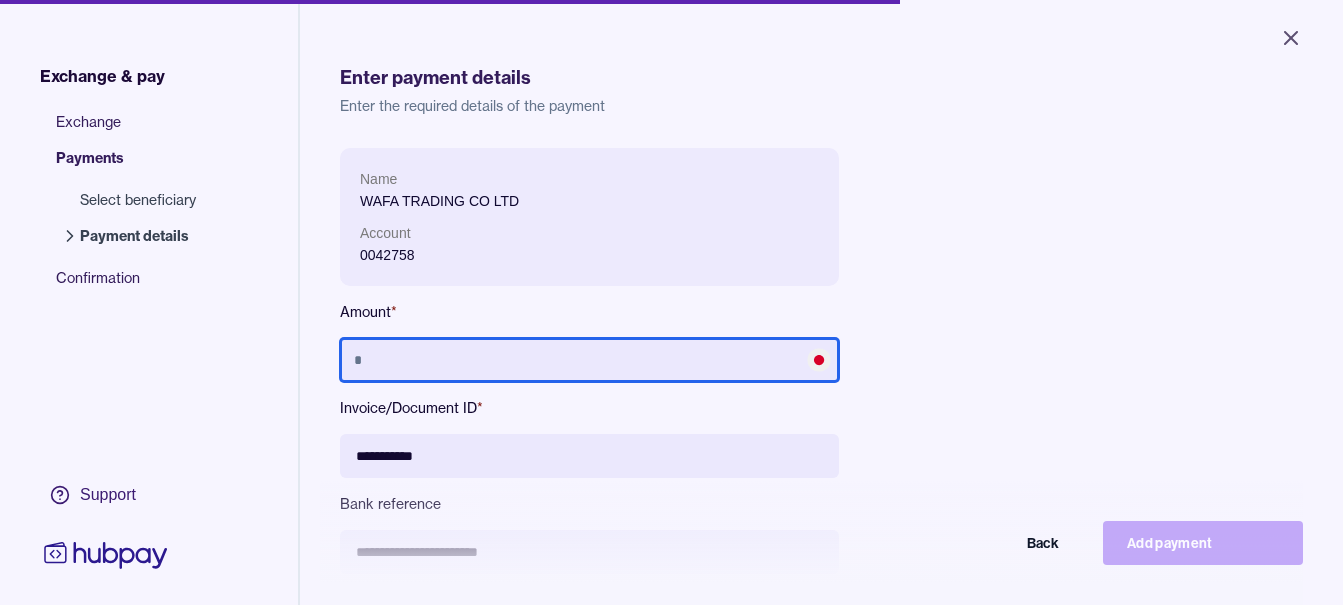 click at bounding box center (589, 360) 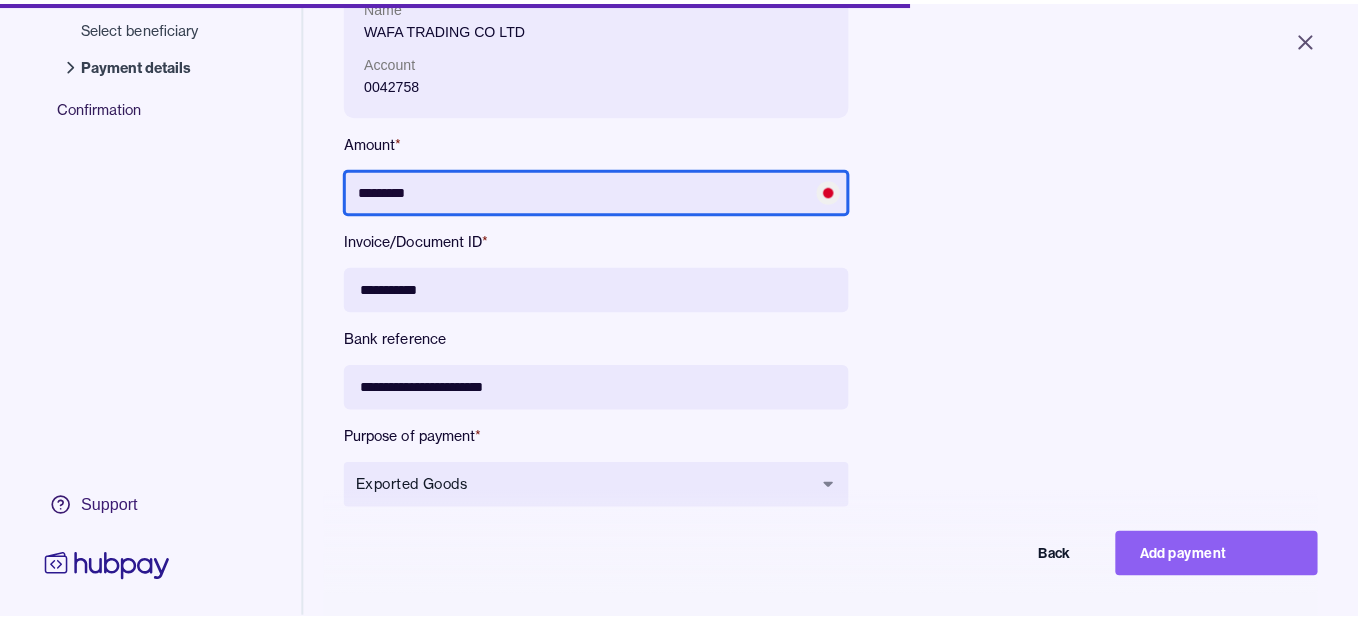 scroll, scrollTop: 268, scrollLeft: 0, axis: vertical 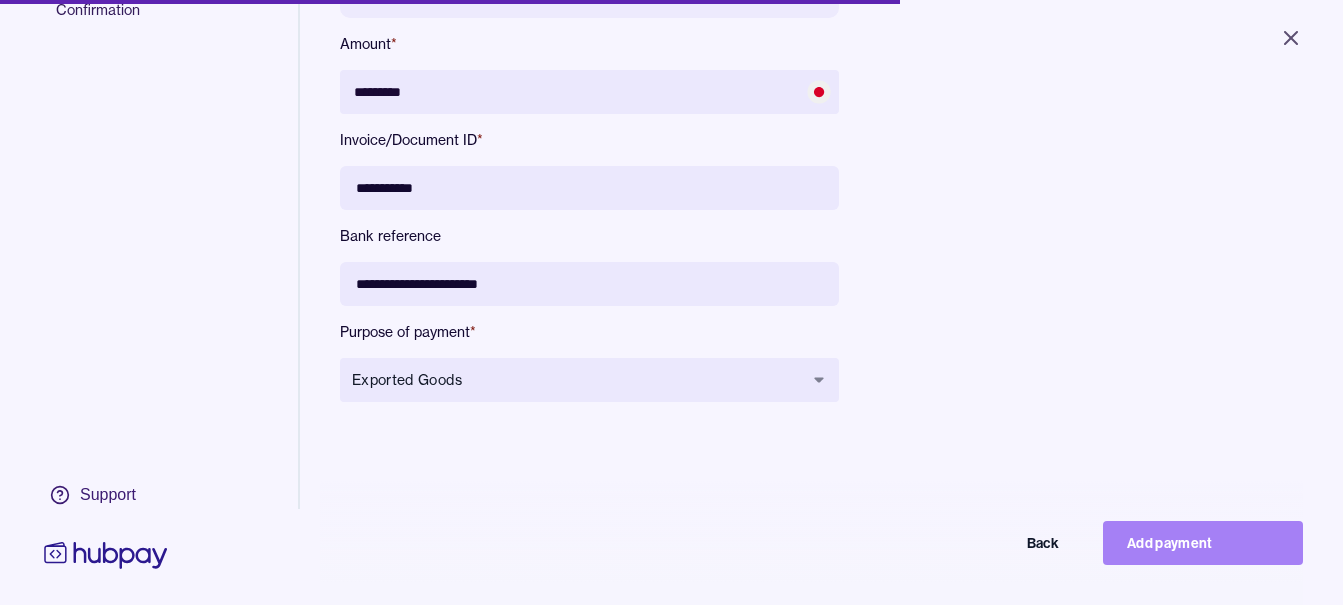click on "Add payment" at bounding box center [1203, 543] 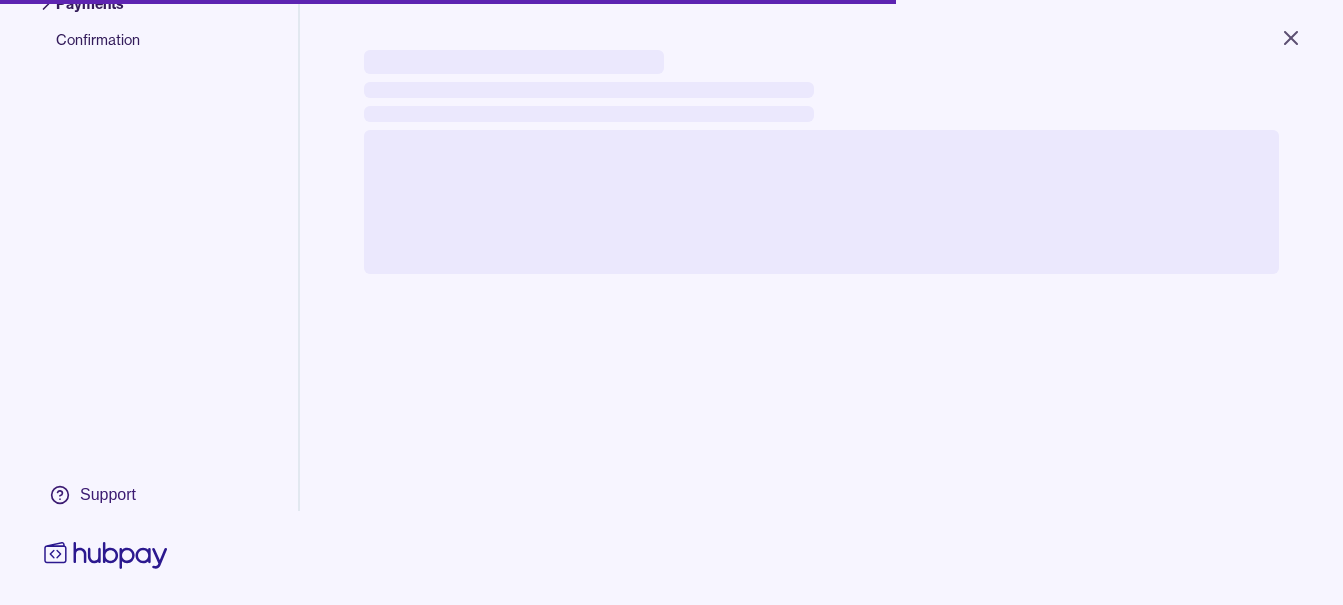 scroll, scrollTop: 156, scrollLeft: 0, axis: vertical 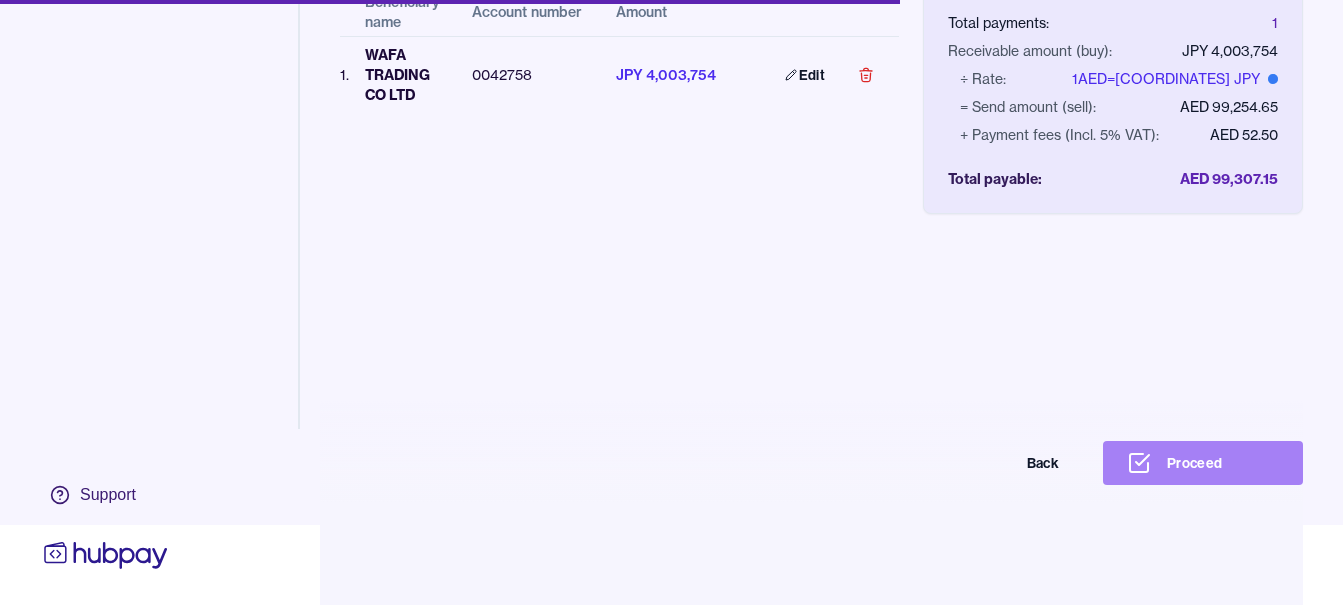 click on "Proceed" at bounding box center [1203, 463] 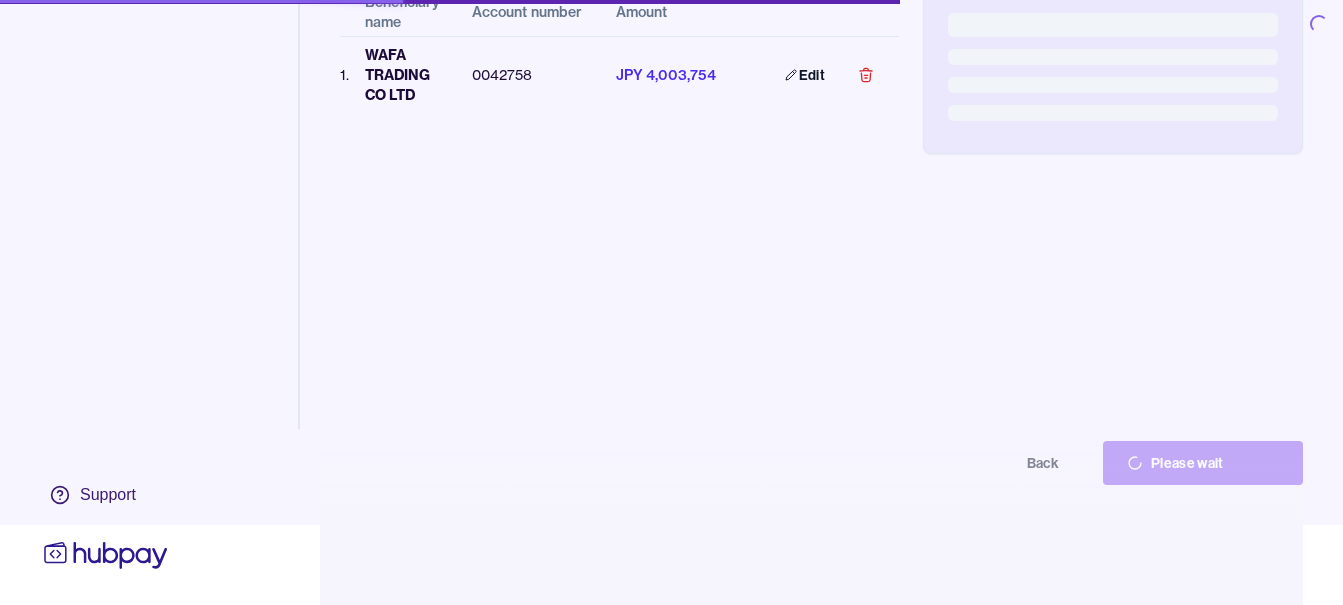scroll, scrollTop: 0, scrollLeft: 0, axis: both 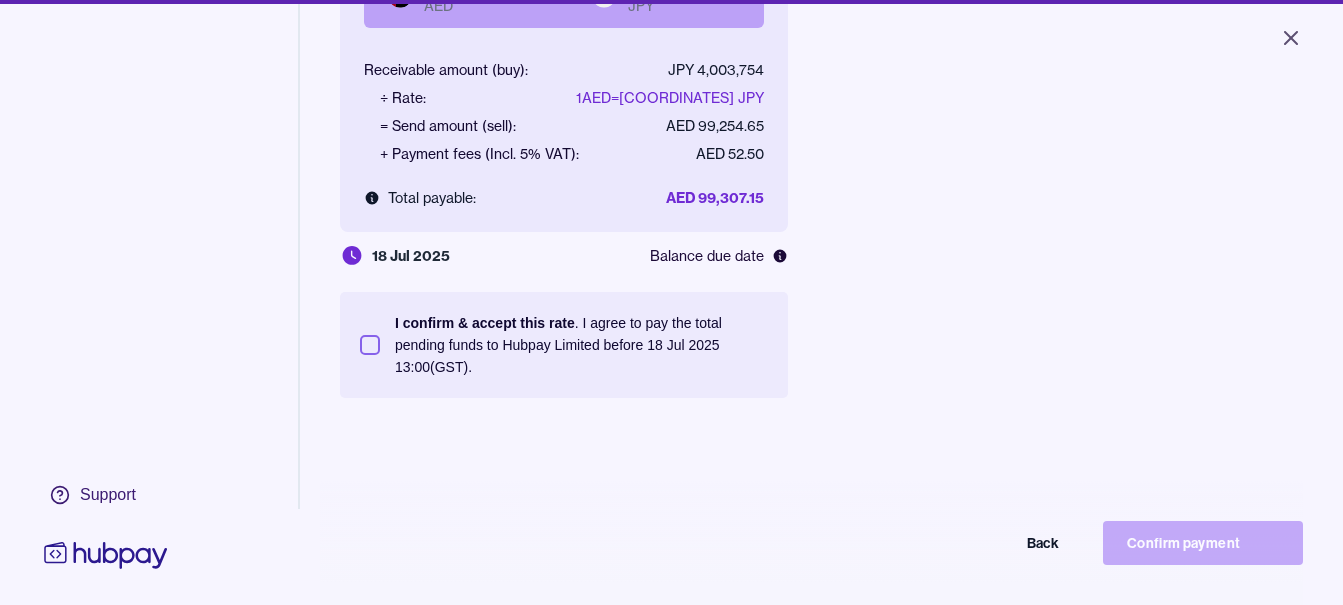 click on "I confirm & accept this rate . I agree to pay the total pending funds to Hubpay Limited before   18 Jul 2025   13:00  (GST)." at bounding box center (581, 345) 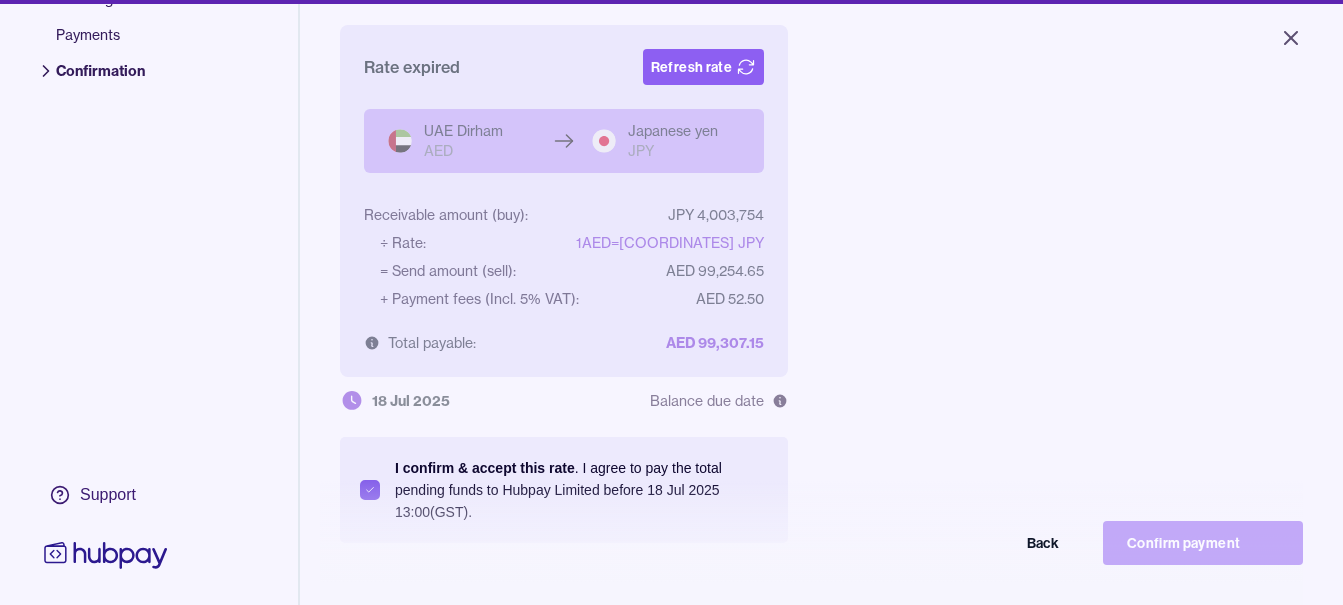 scroll, scrollTop: 0, scrollLeft: 0, axis: both 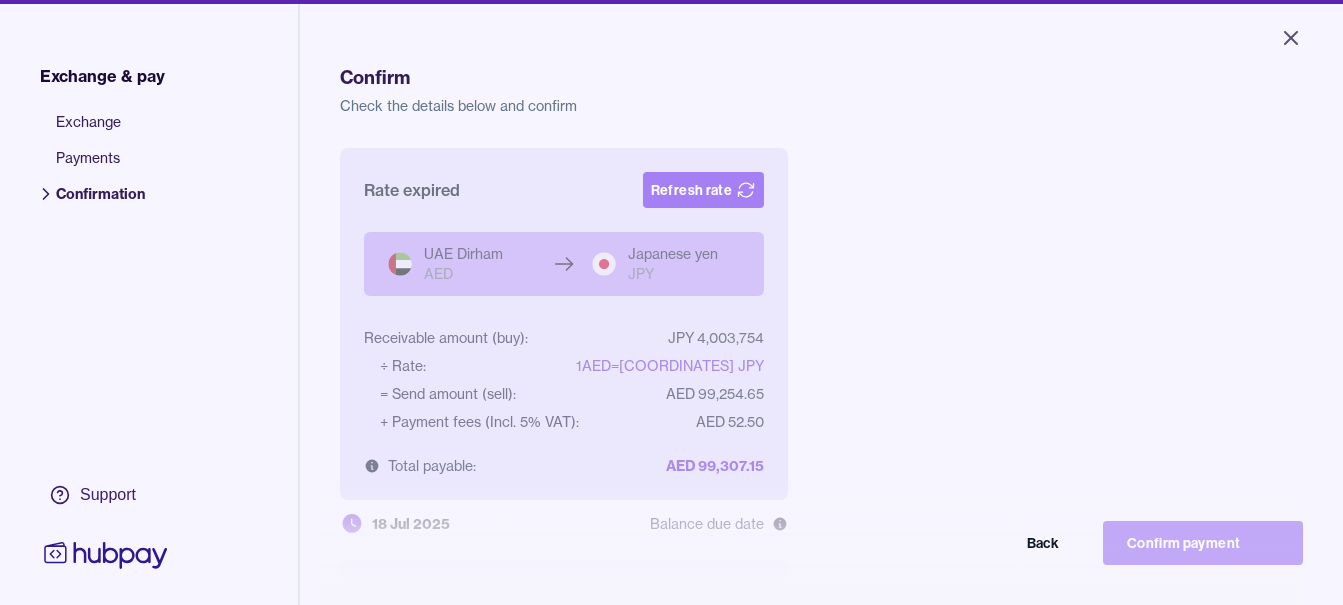 click on "Refresh rate" at bounding box center [703, 190] 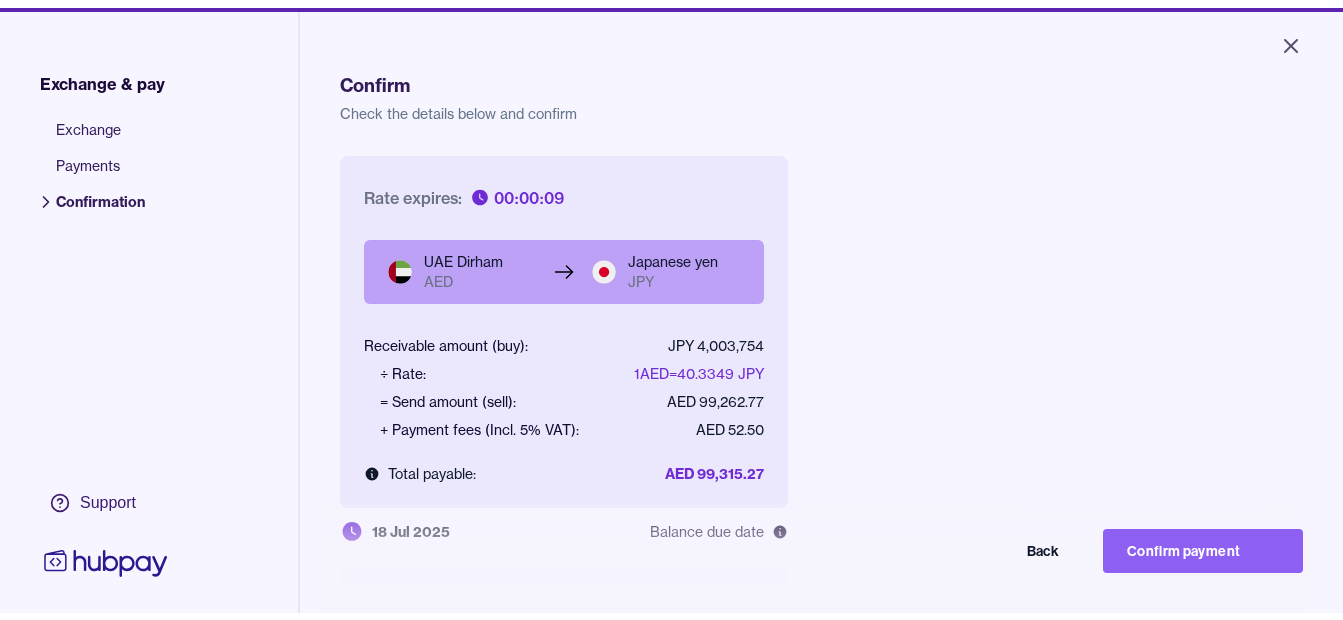 scroll, scrollTop: 268, scrollLeft: 0, axis: vertical 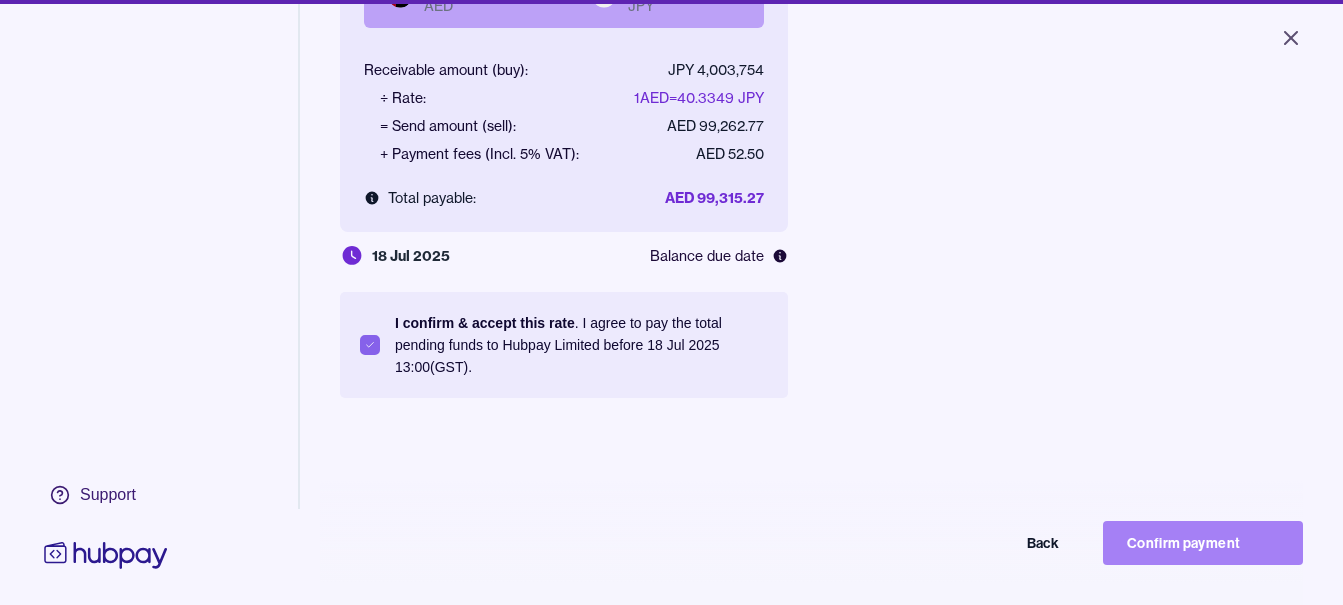 click on "Confirm payment" at bounding box center [1203, 543] 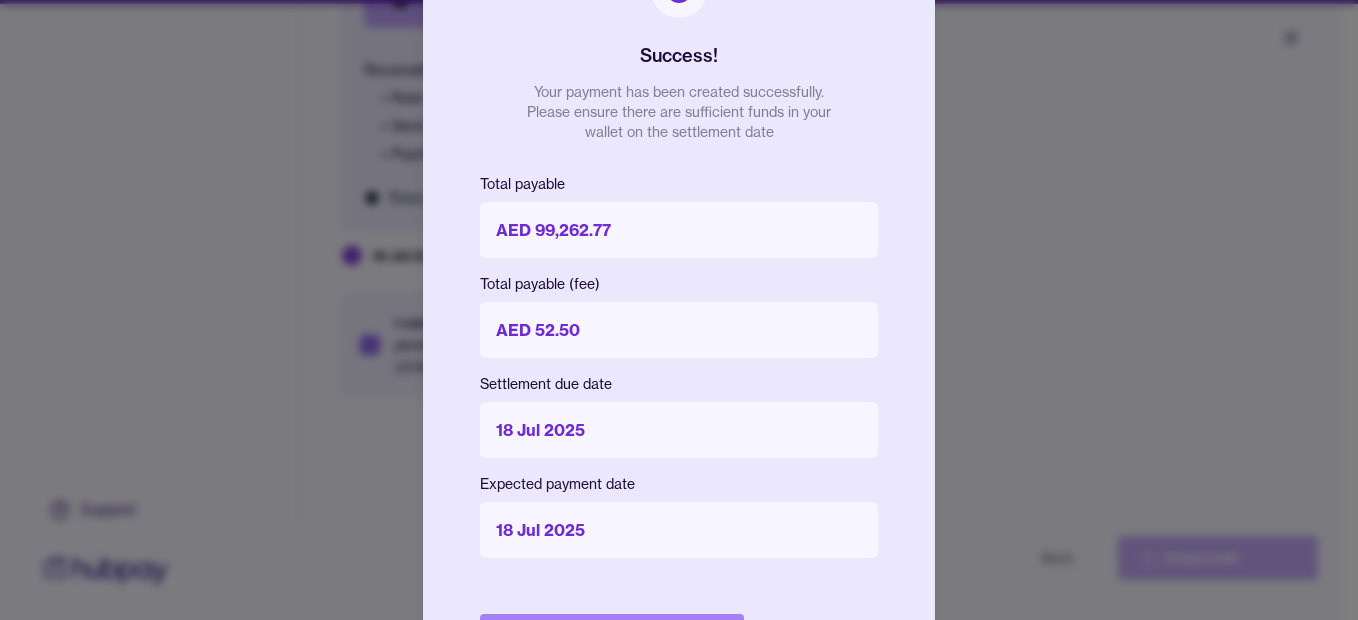 click on "Done" at bounding box center (612, 636) 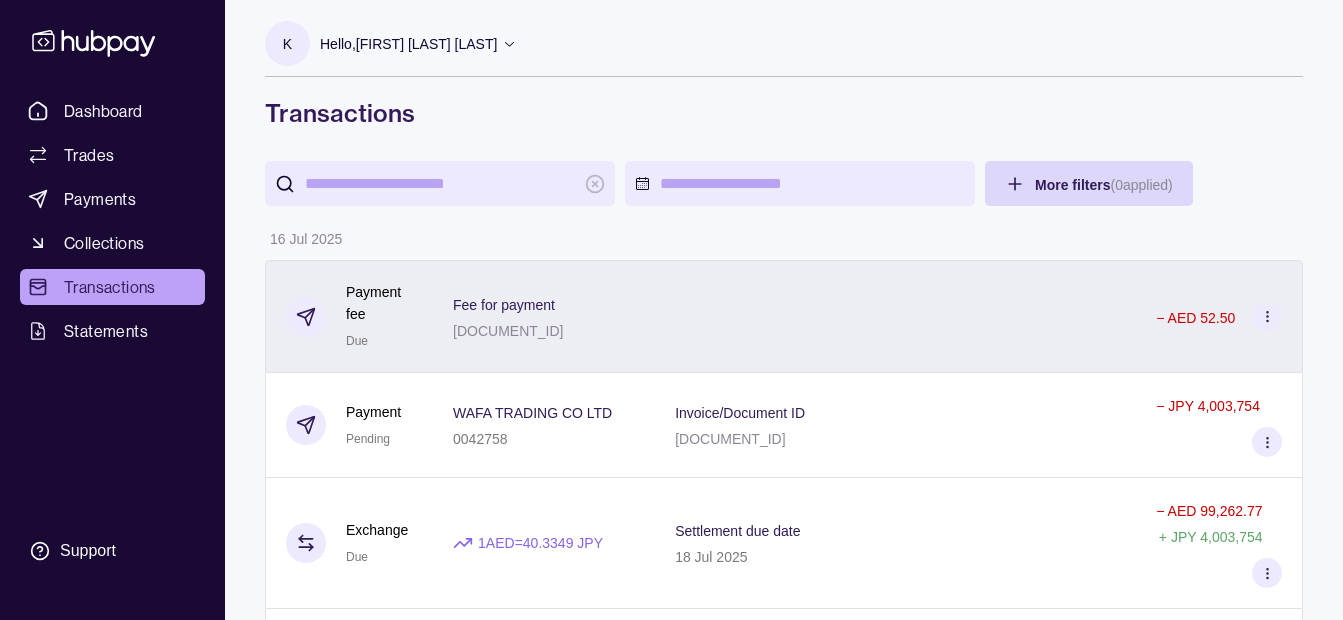 scroll, scrollTop: 0, scrollLeft: 0, axis: both 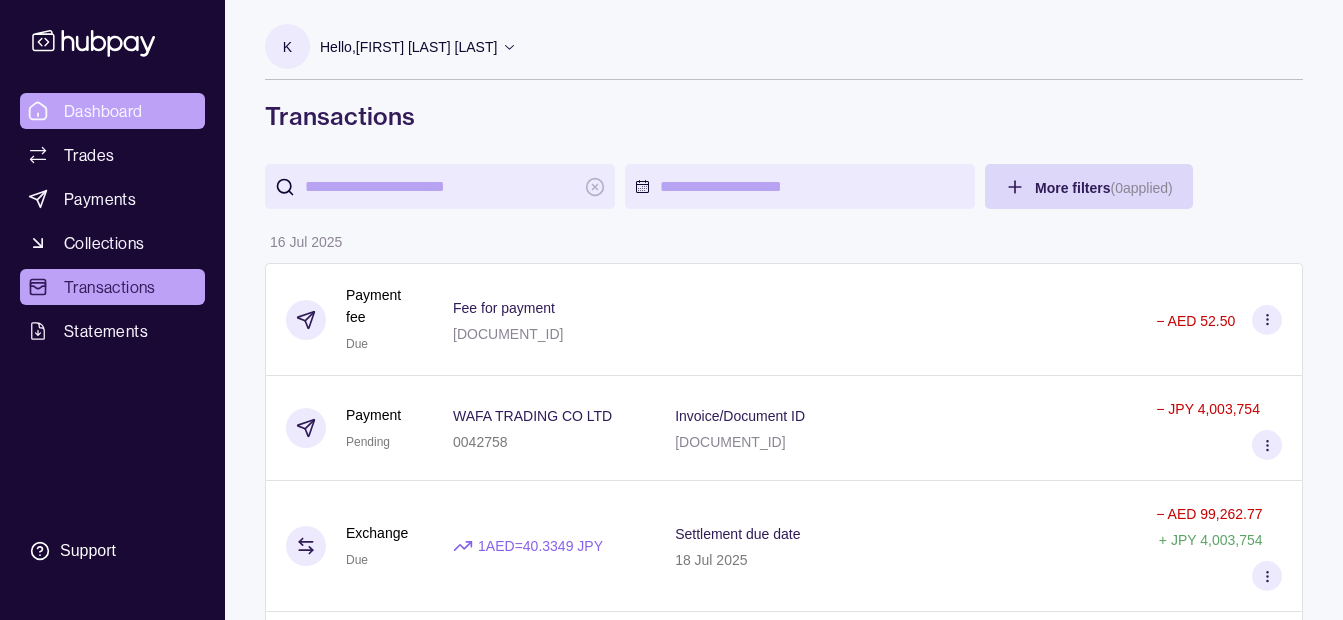 click on "Dashboard" at bounding box center [112, 111] 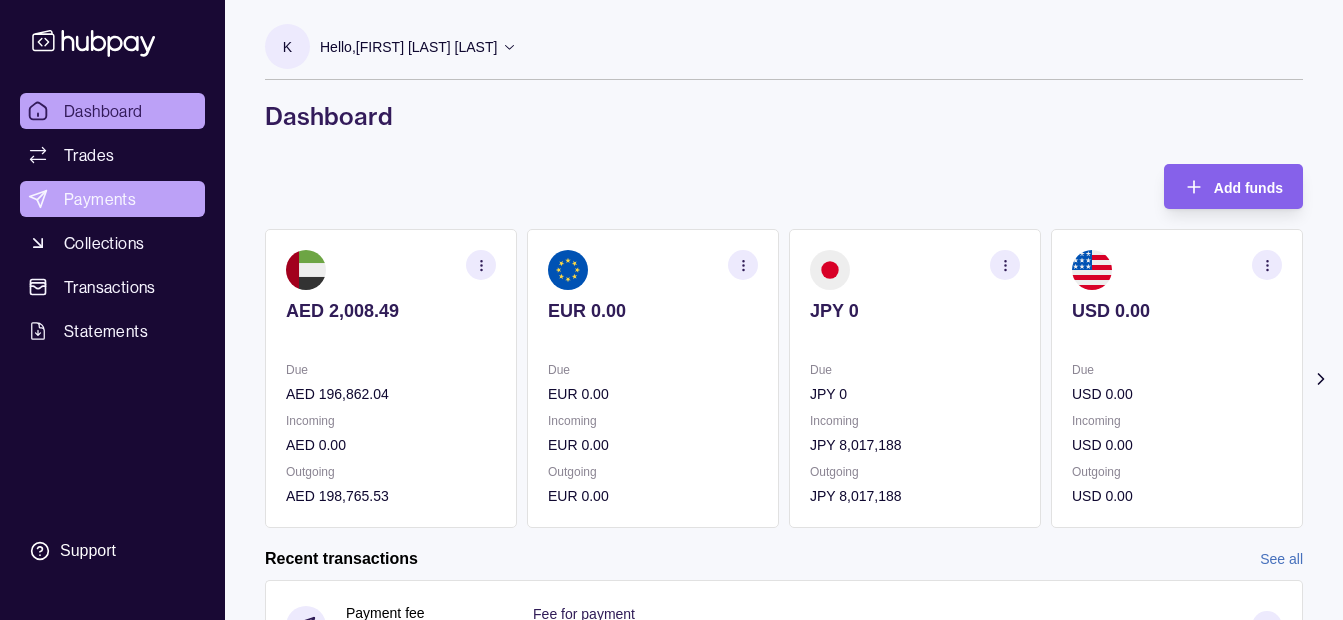 click on "Payments" at bounding box center [112, 199] 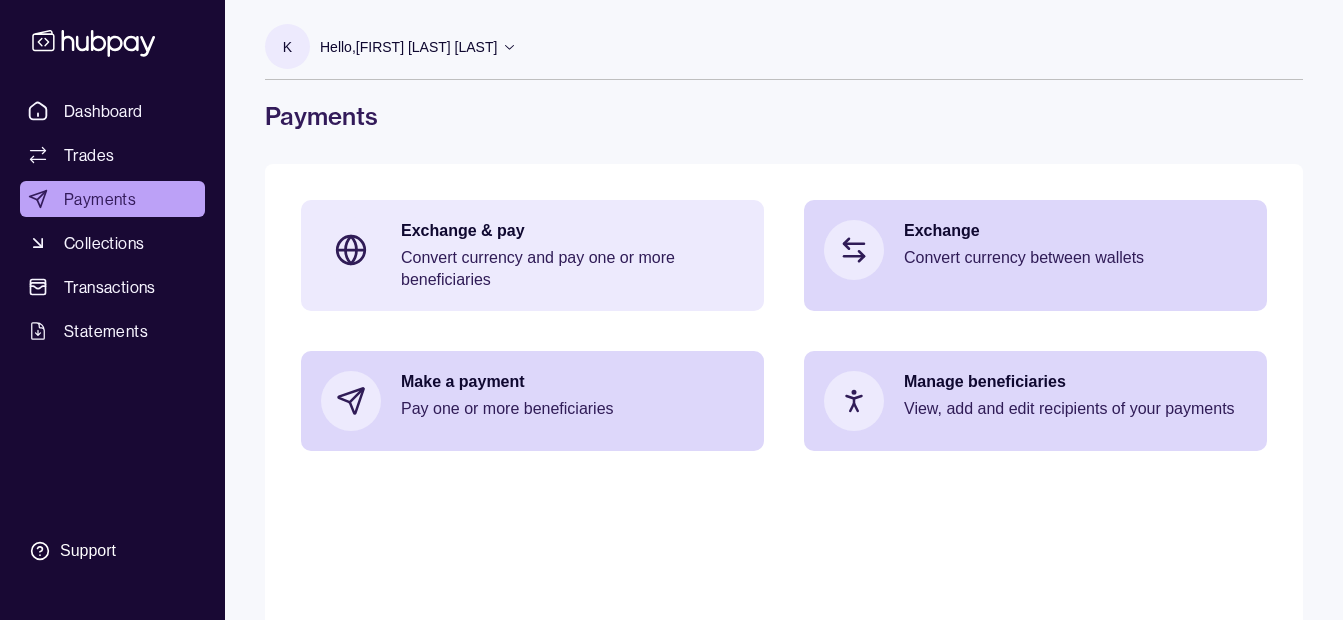 click on "Exchange & pay" at bounding box center (572, 231) 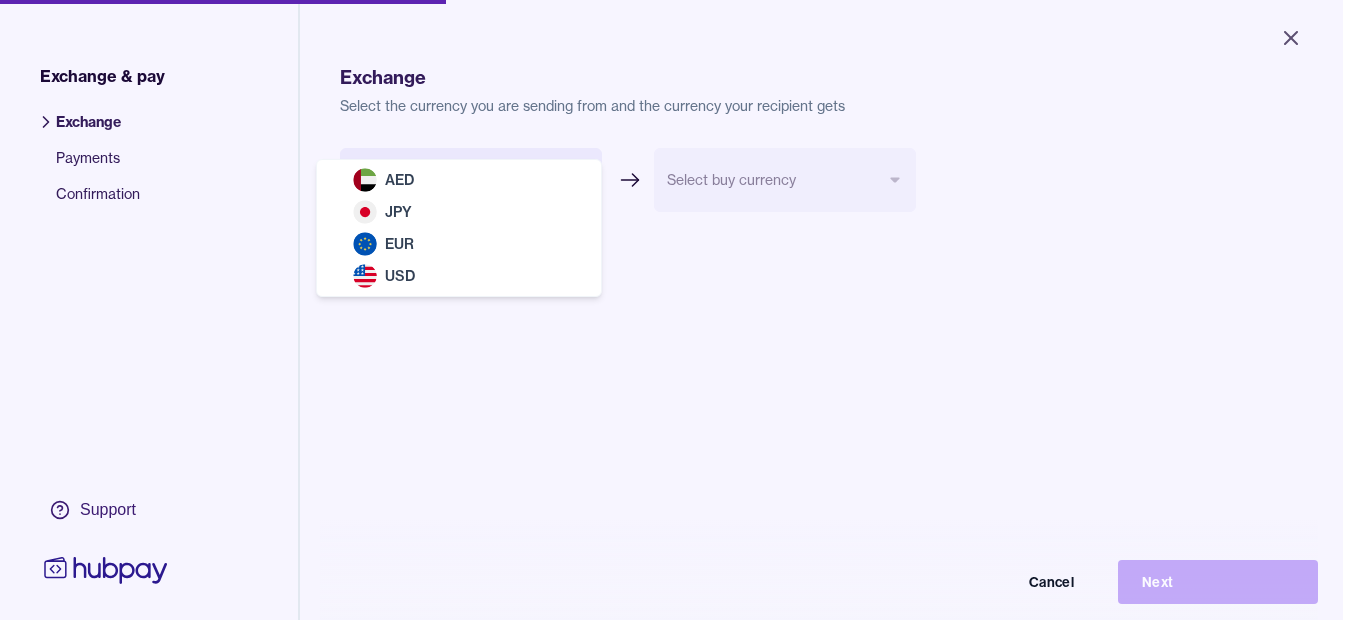 click on "Close Exchange & pay Exchange Payments Confirmation Support Exchange Select the currency you are sending from and the currency your recipient gets Select sell currency *** *** *** *** Select buy currency Cancel Next Exchange & pay | Hubpay AED JPY EUR USD" at bounding box center (671, 310) 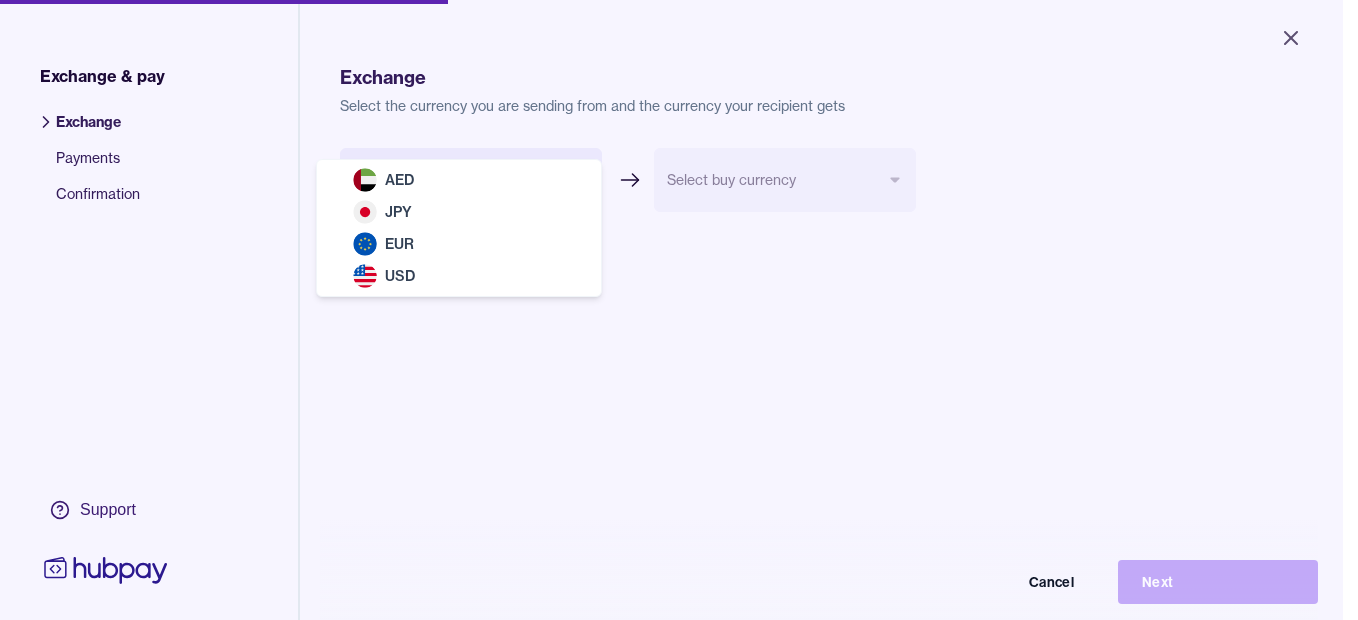 select on "***" 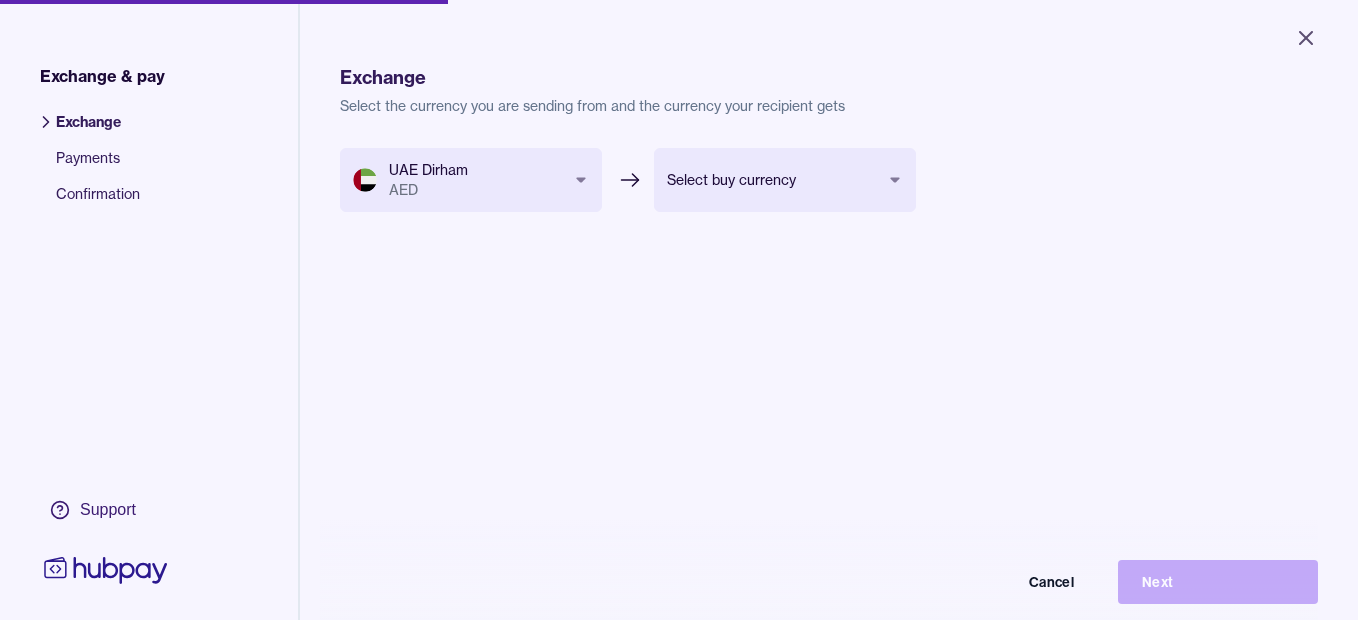 click on "Close Exchange & pay Exchange Payments Confirmation Support Exchange Select the currency you are sending from and the currency your recipient gets UAE Dirham AED *** *** *** *** Select buy currency *** *** *** Cancel Next Exchange & pay | Hubpay" at bounding box center [679, 310] 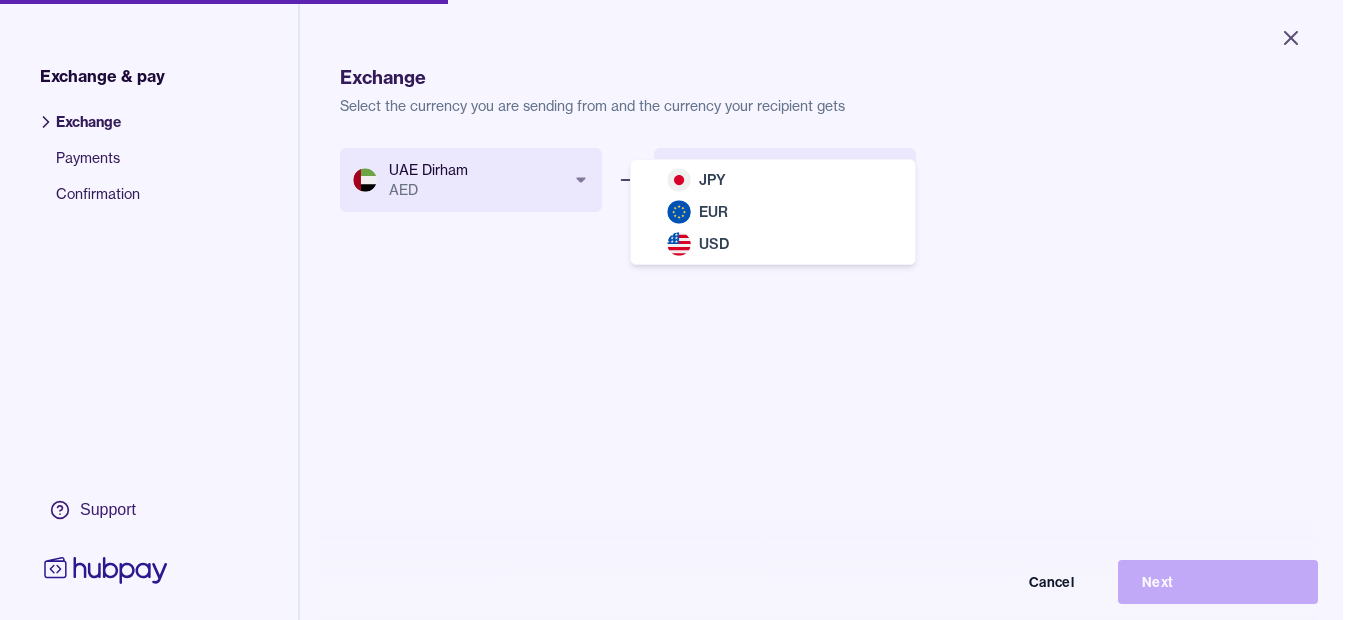 select on "***" 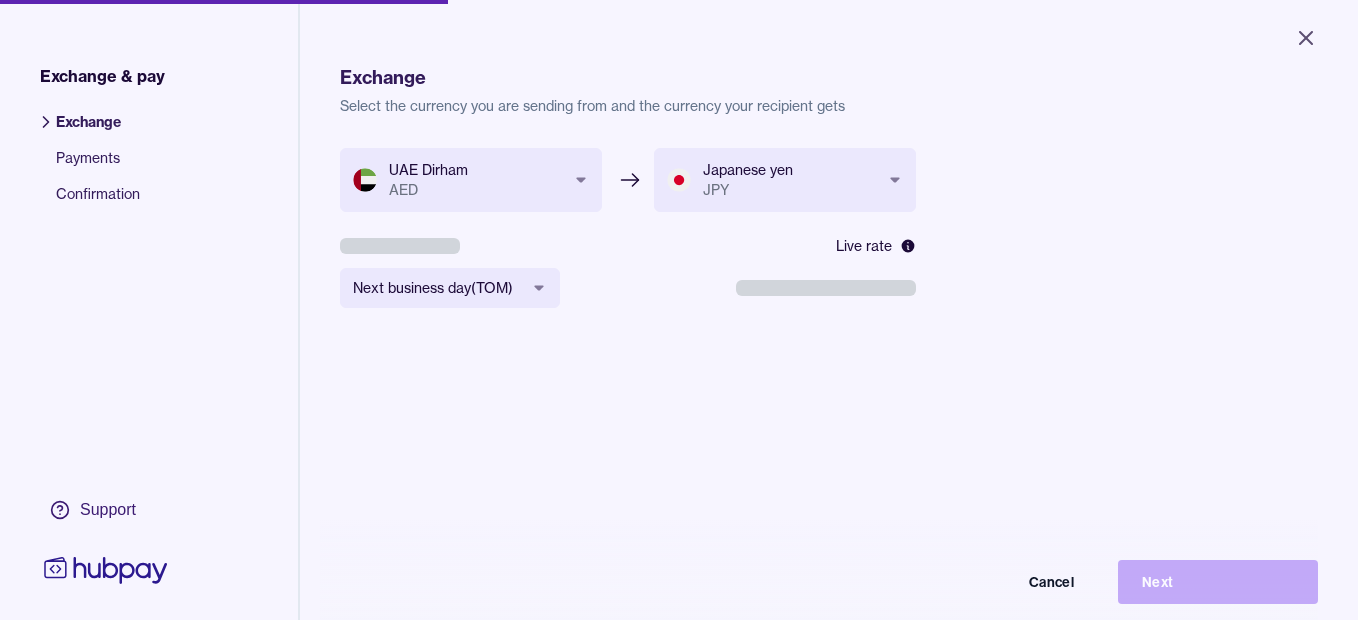 click on "**********" at bounding box center [679, 310] 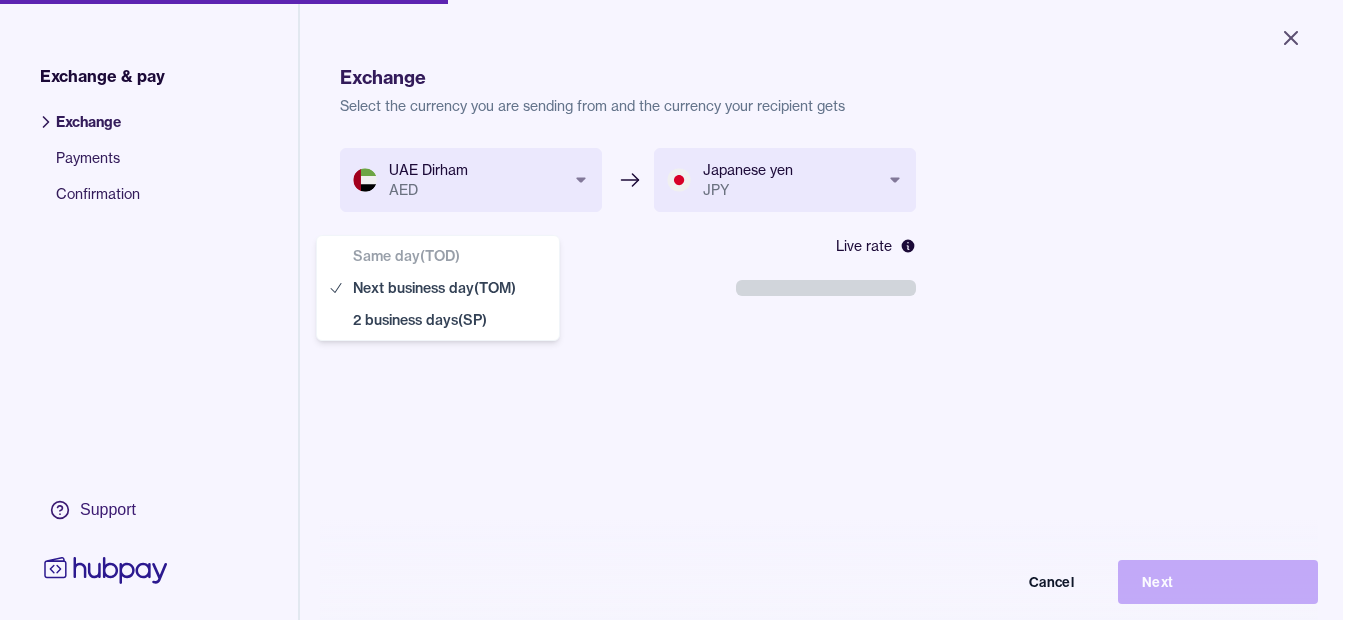select on "**" 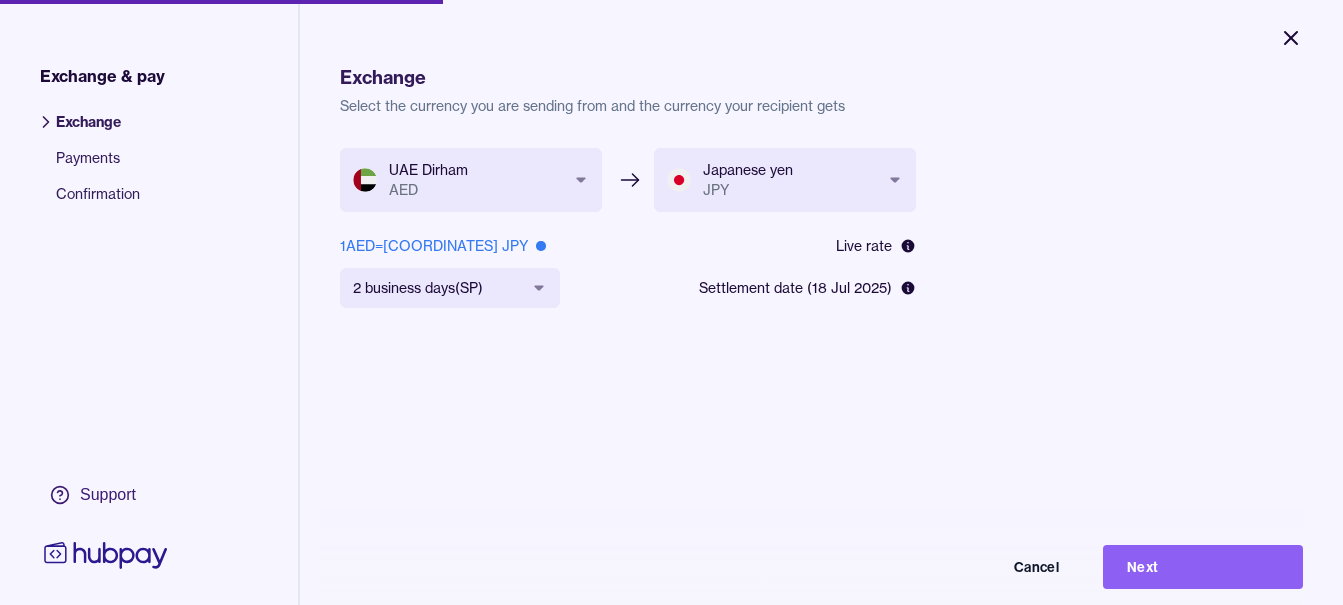 click 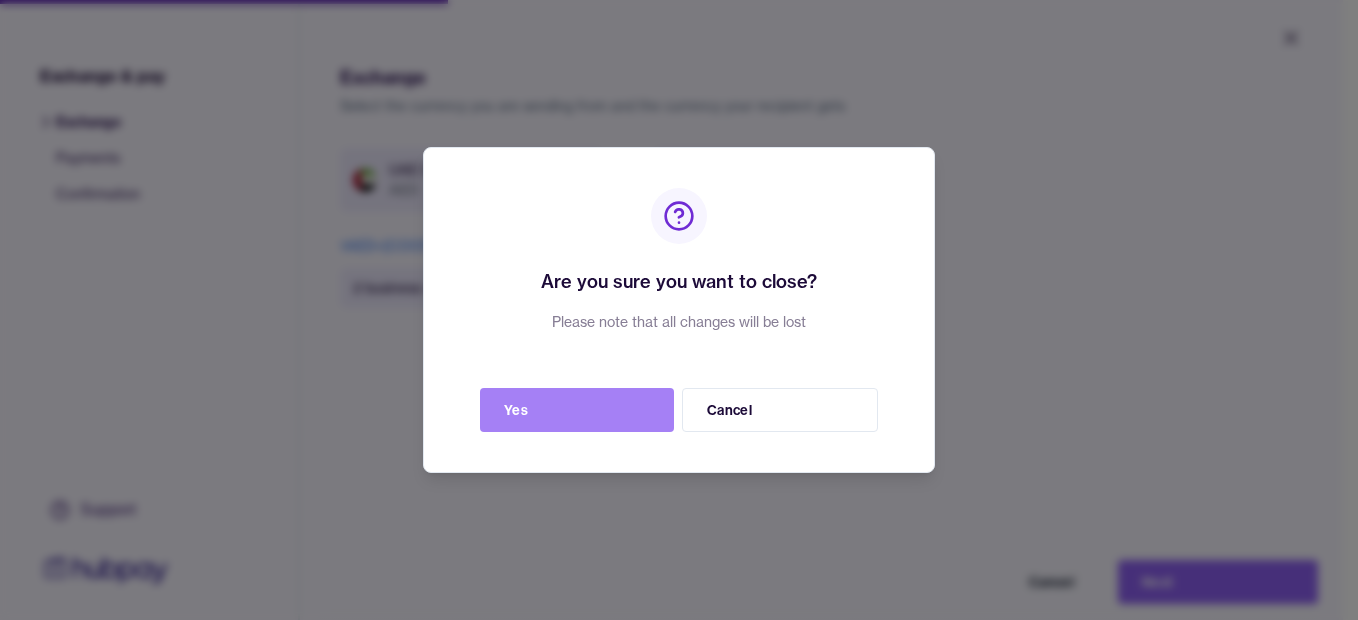 click on "Yes" at bounding box center (577, 410) 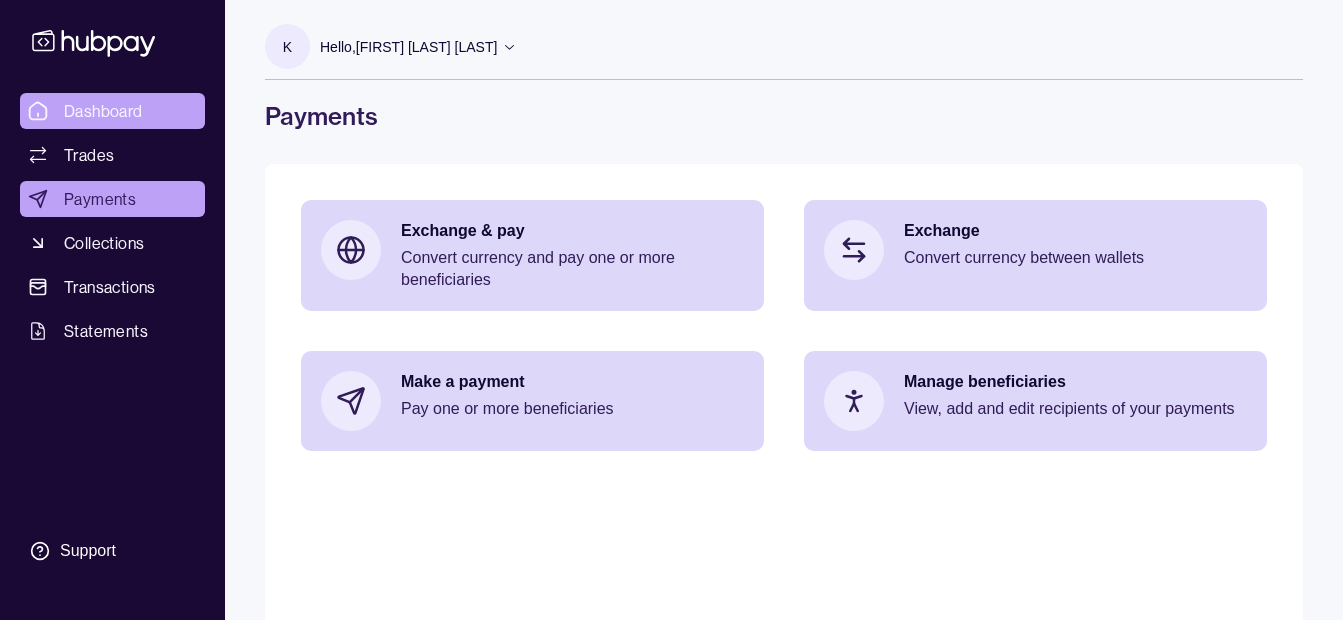click on "Dashboard" at bounding box center (103, 111) 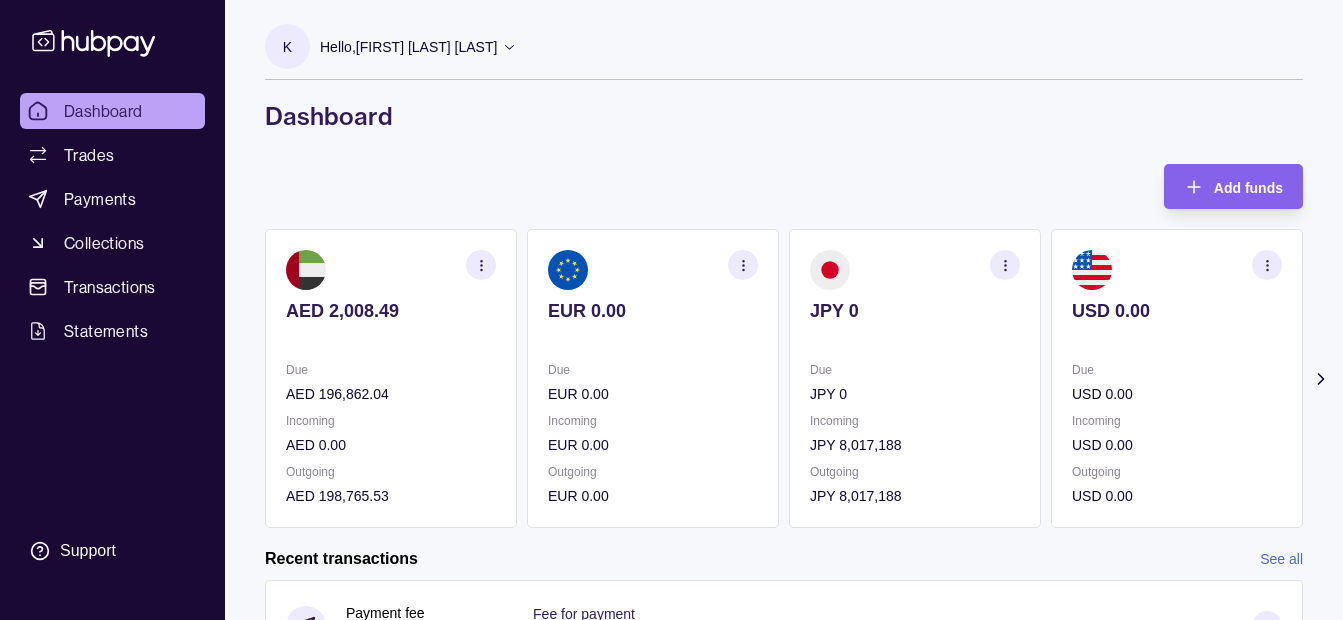 click on "K Hello, [FIRST] [LAST]" at bounding box center (391, 51) 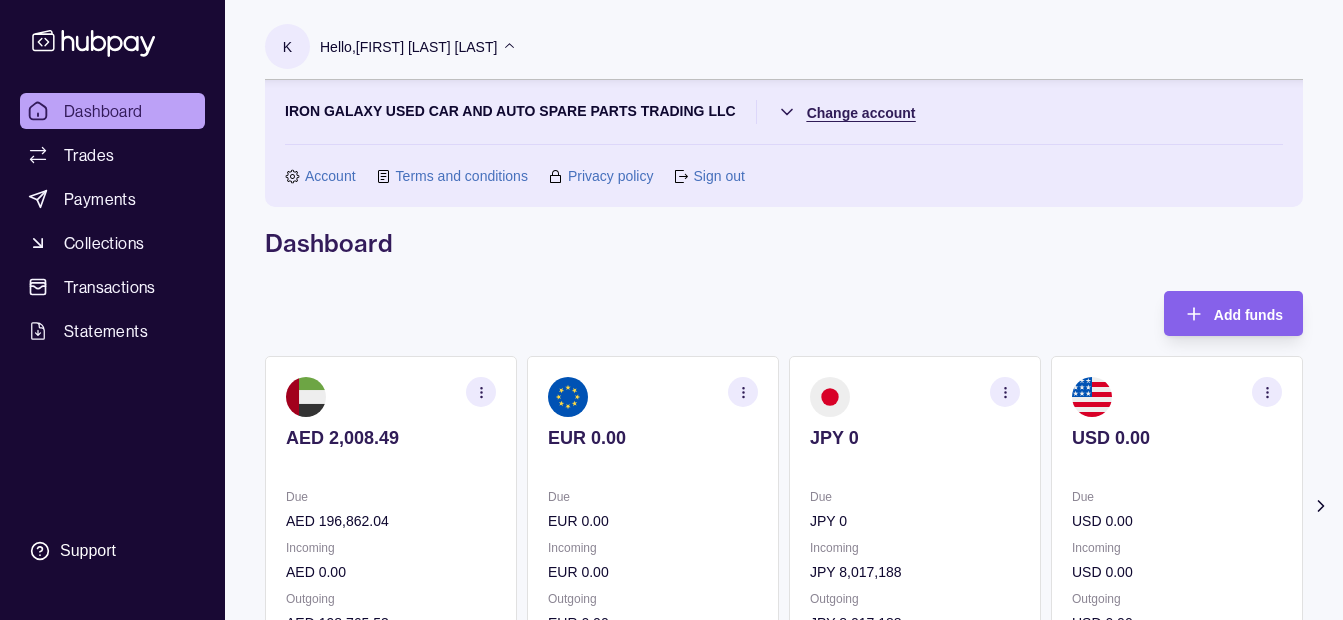 click on "Dashboard Trades Payments Collections Transactions Statements Support K Hello, [FIRST] [LAST] [COMPANY_NAME] Change account Account Terms and conditions Privacy policy Sign out Dashboard Add funds AED 2,008.49 Due AED 196,862.04 Incoming AED 0.00 Outgoing AED 198,765.53 EUR 0.00 Due EUR 0.00 Incoming EUR 0.00 Outgoing EUR 0.00 JPY 0 Due JPY 0 Incoming JPY 8,017,188 Outgoing JPY 8,017,188 USD 0.00" at bounding box center (671, 613) 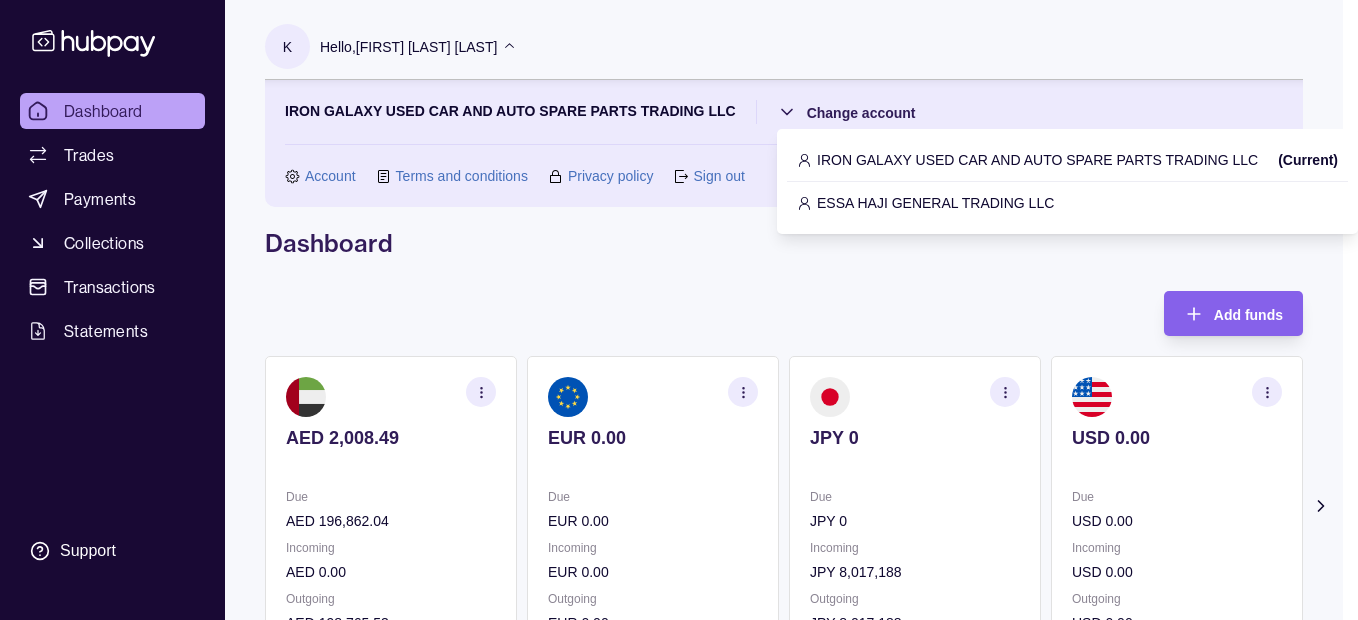 drag, startPoint x: 842, startPoint y: 177, endPoint x: 842, endPoint y: 188, distance: 11 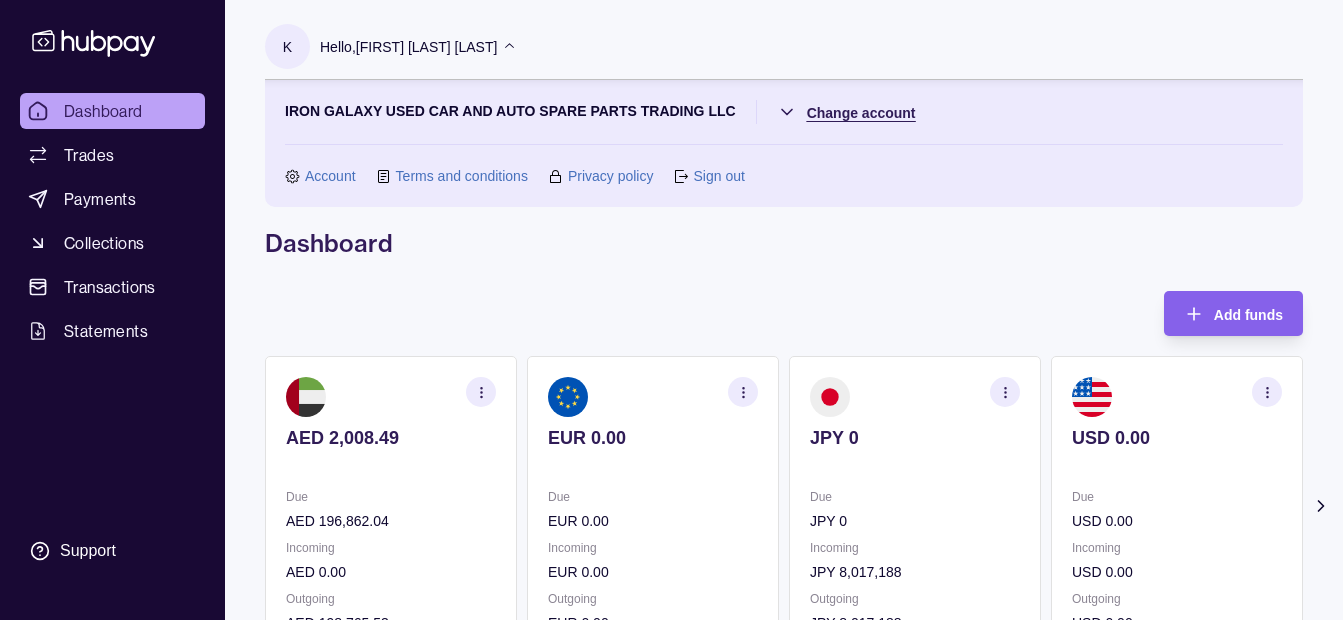 drag, startPoint x: 846, startPoint y: 96, endPoint x: 848, endPoint y: 119, distance: 23.086792 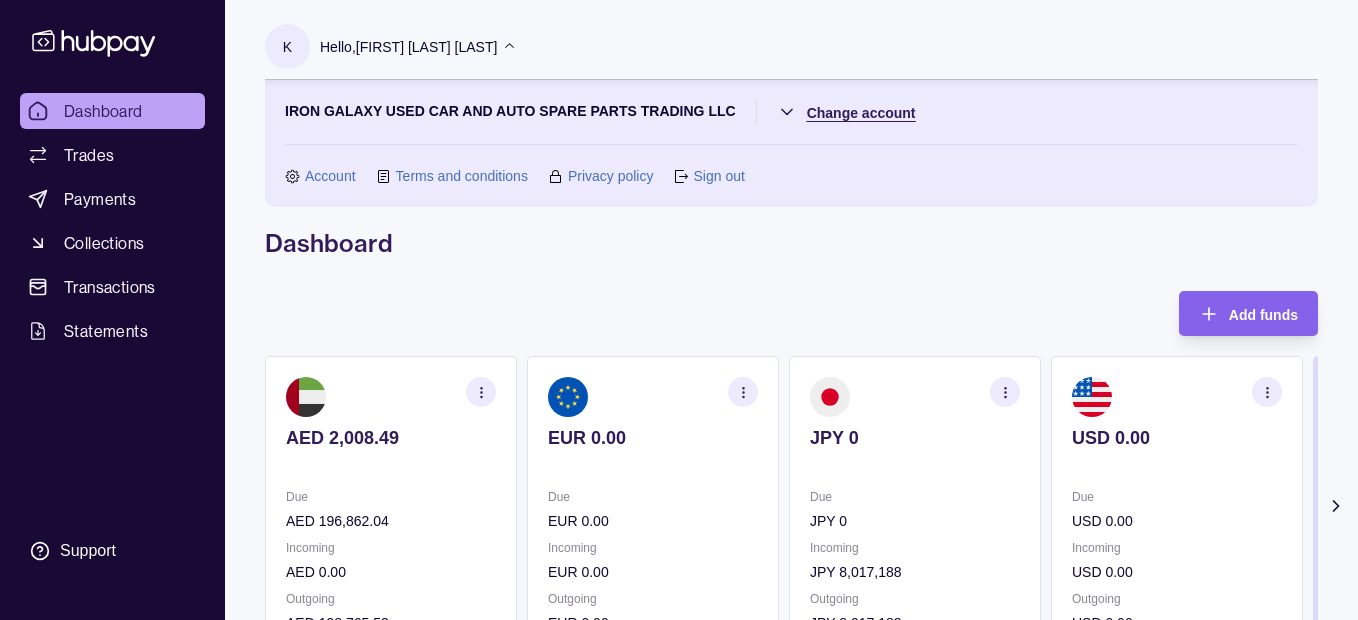 click on "Dashboard Trades Payments Collections Transactions Statements Support K Hello, [FIRST] [LAST] [COMPANY_NAME] Change account Account Terms and conditions Privacy policy Sign out Dashboard Add funds AED 2,008.49 Due AED 196,862.04 Incoming AED 0.00 Outgoing AED 198,765.53 EUR 0.00 Due EUR 0.00 Incoming EUR 0.00 Outgoing EUR 0.00 JPY 0 Due JPY 0 Incoming JPY 8,017,188 Outgoing JPY 8,017,188 USD 0.00" at bounding box center (679, 613) 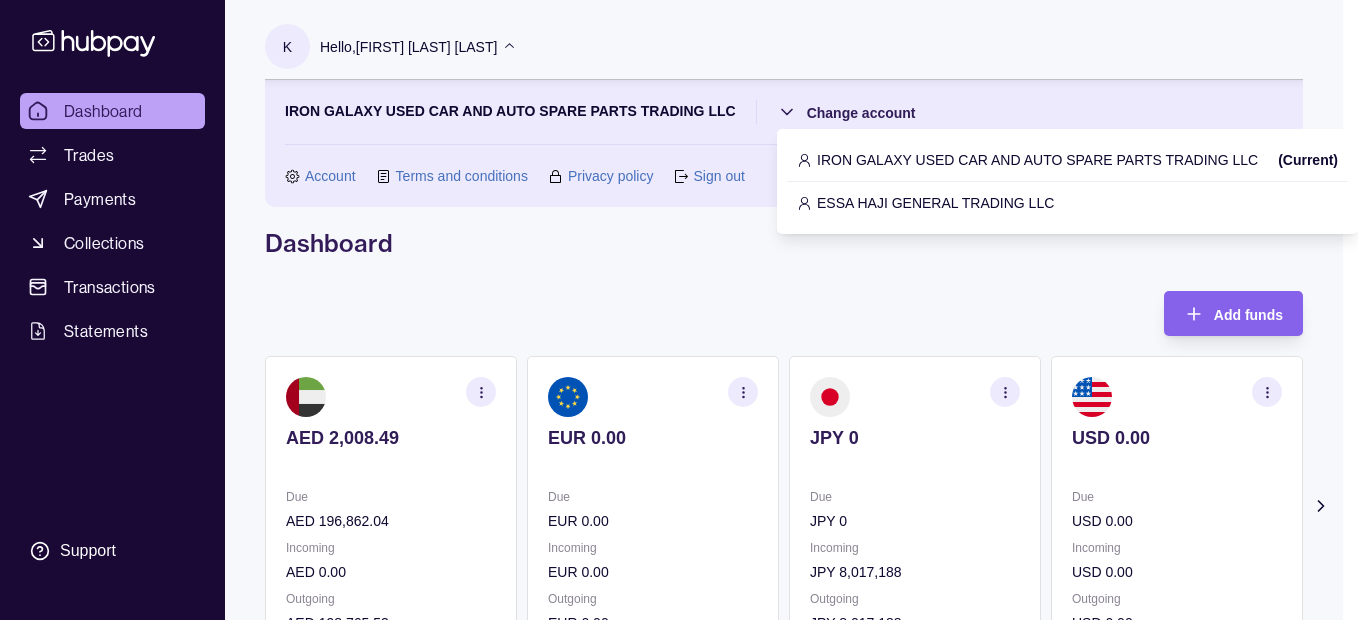 click on "ESSA HAJI GENERAL TRADING LLC" at bounding box center (935, 203) 